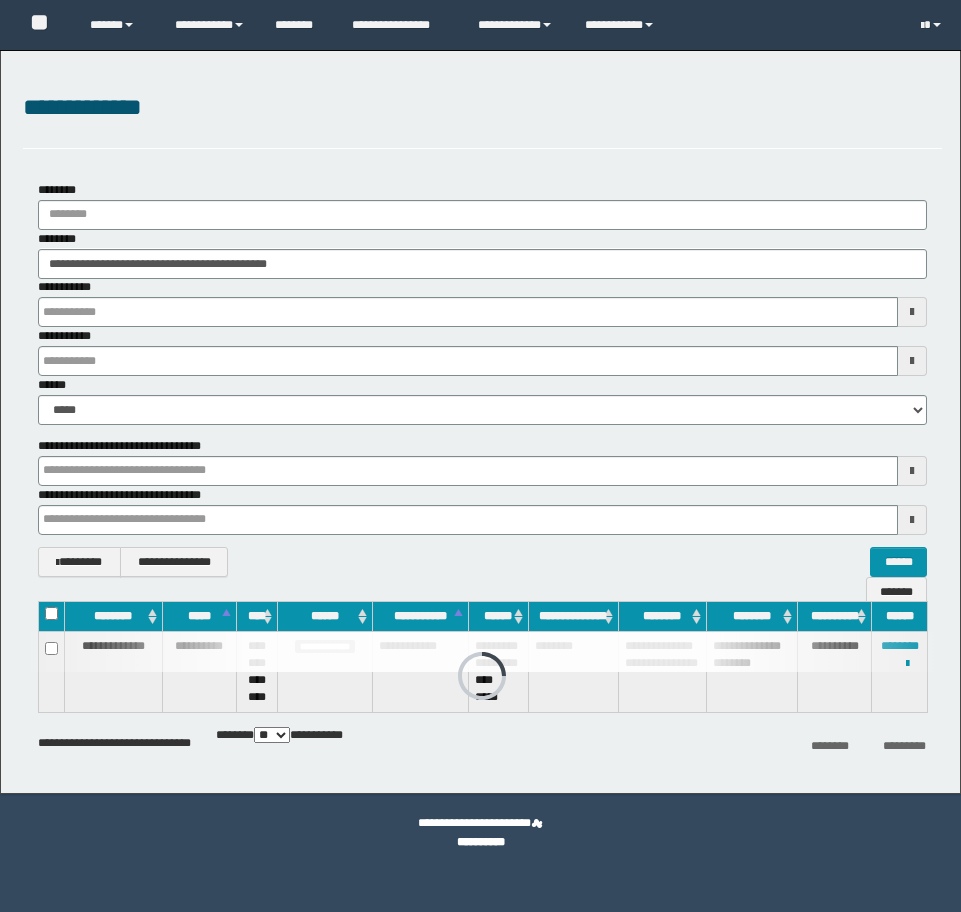 scroll, scrollTop: 0, scrollLeft: 0, axis: both 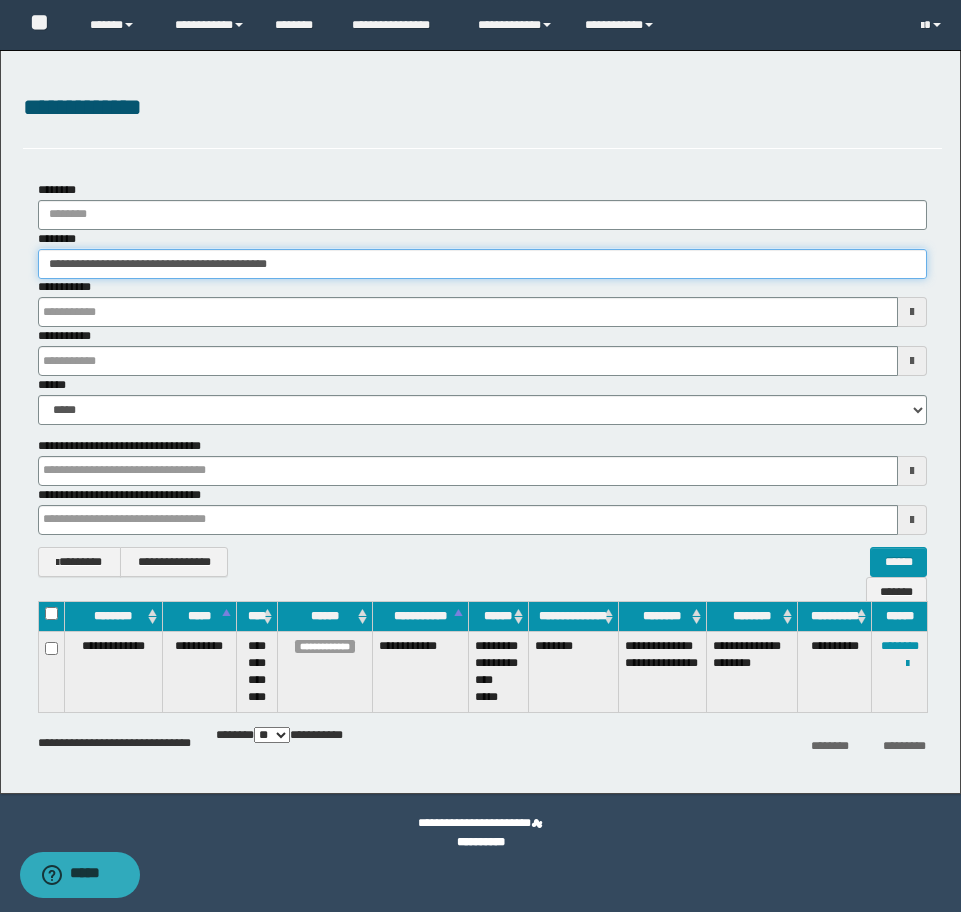 drag, startPoint x: 379, startPoint y: 268, endPoint x: -16, endPoint y: 238, distance: 396.1376 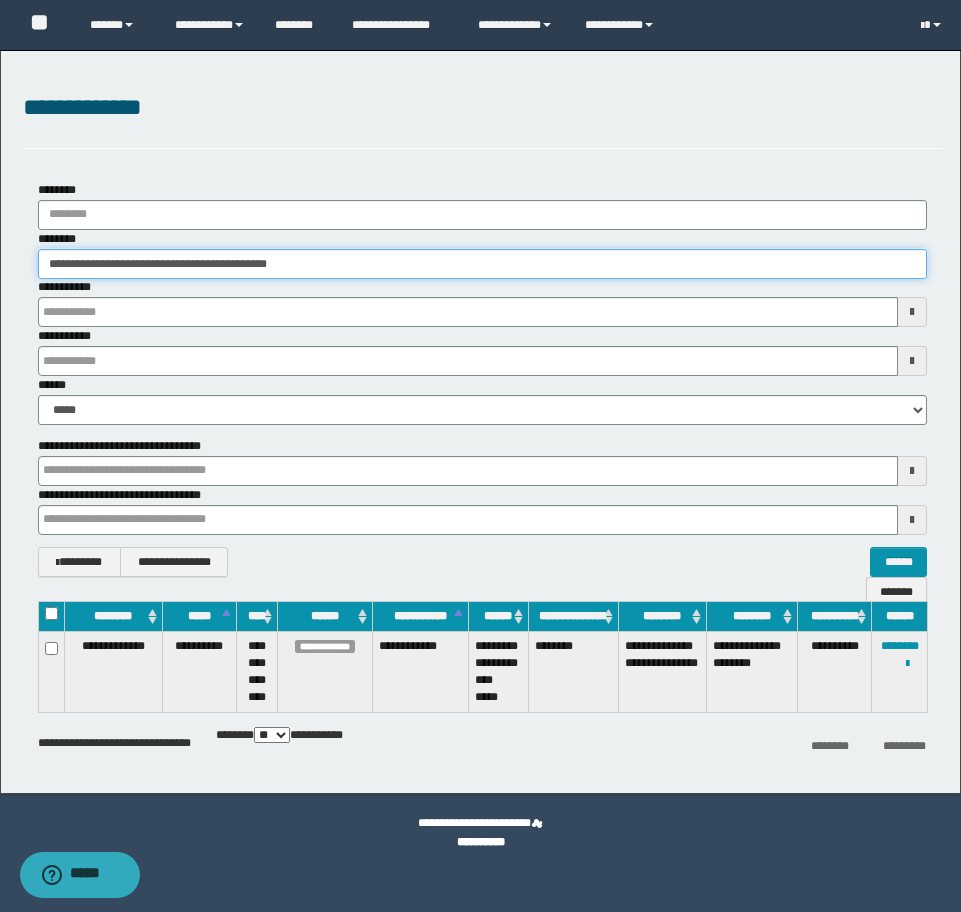 click on "**********" at bounding box center [480, 456] 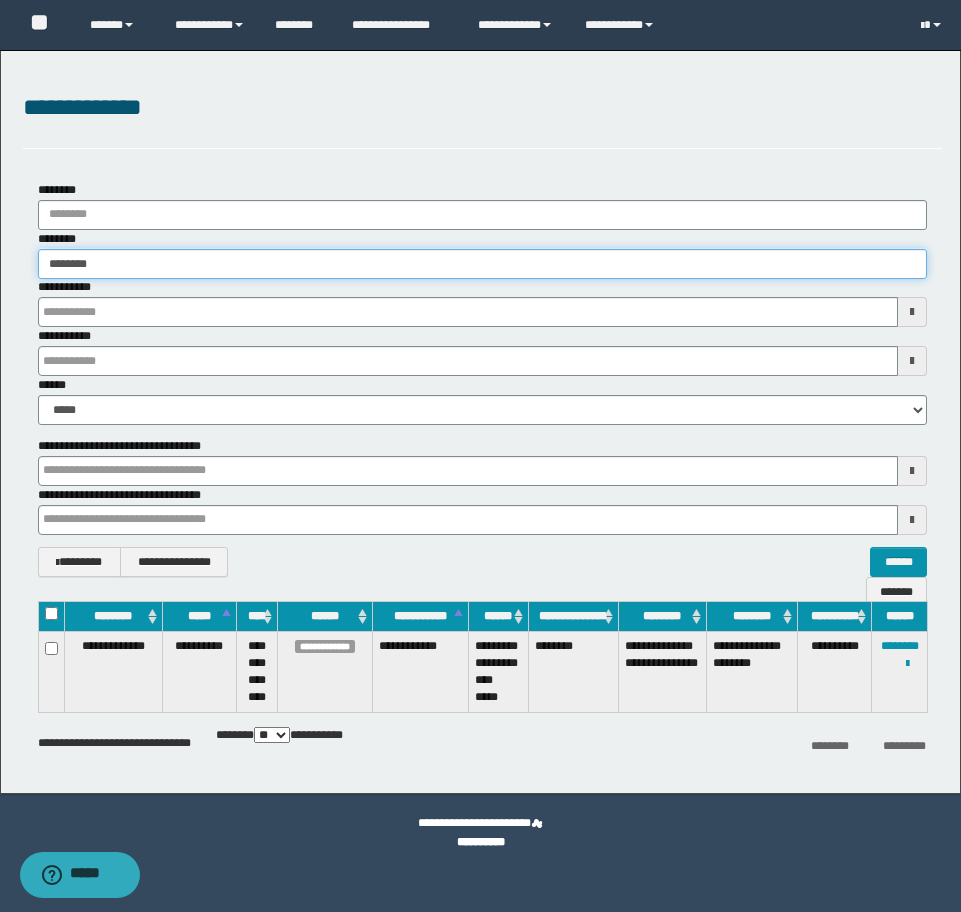 type on "********" 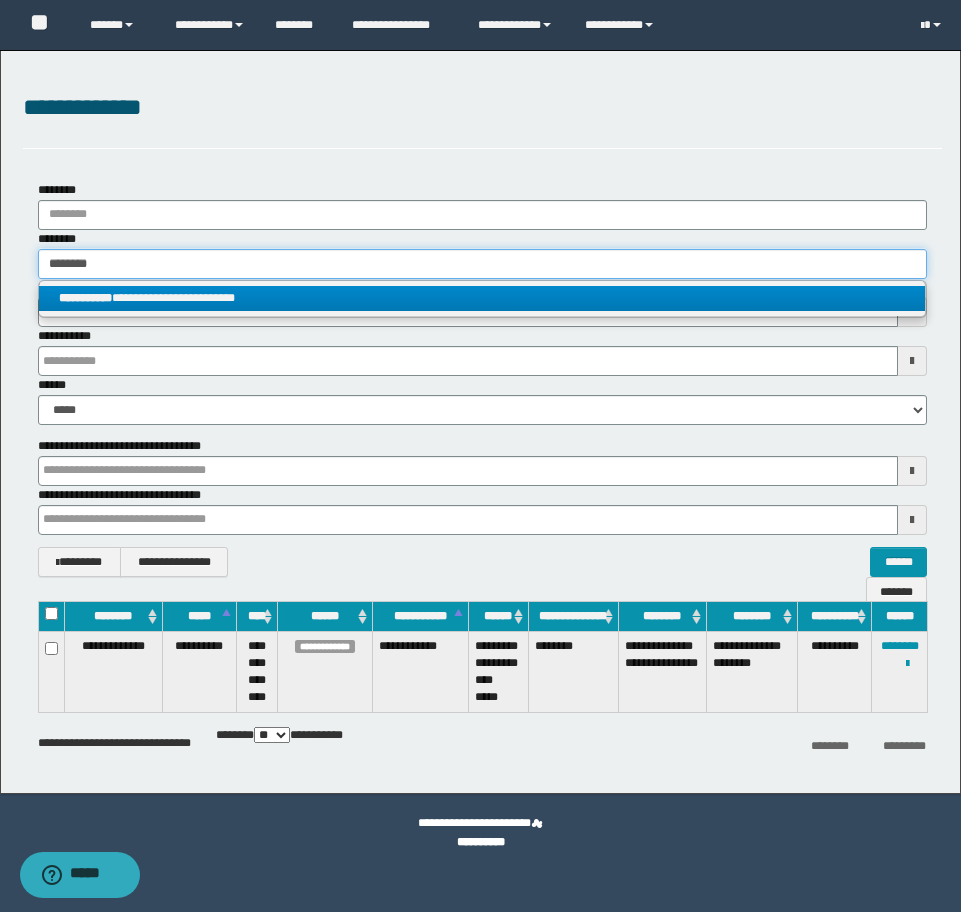type on "********" 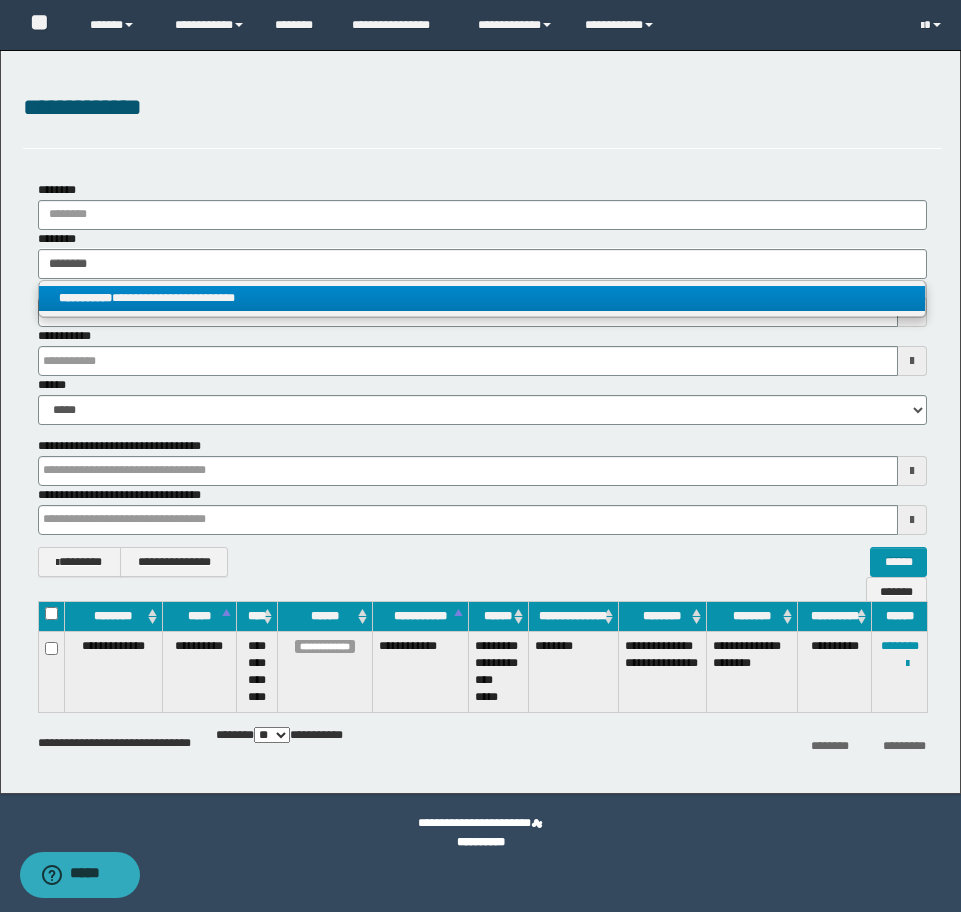 click on "**********" at bounding box center [482, 298] 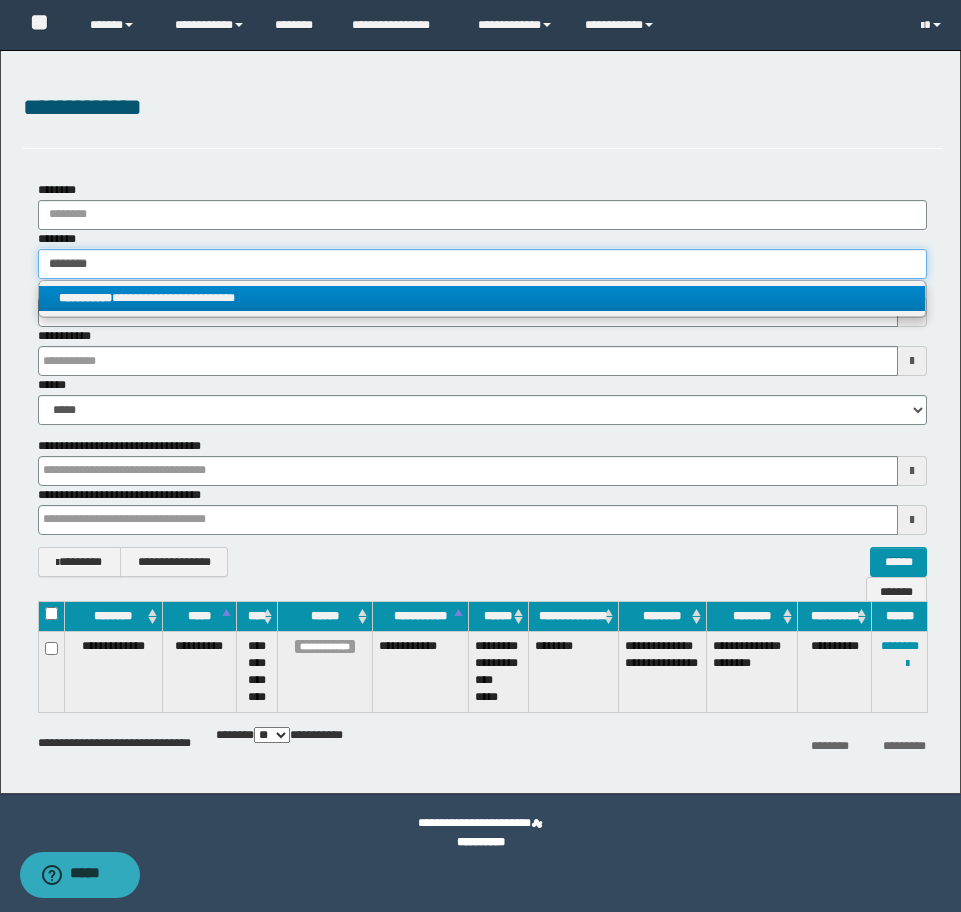 type 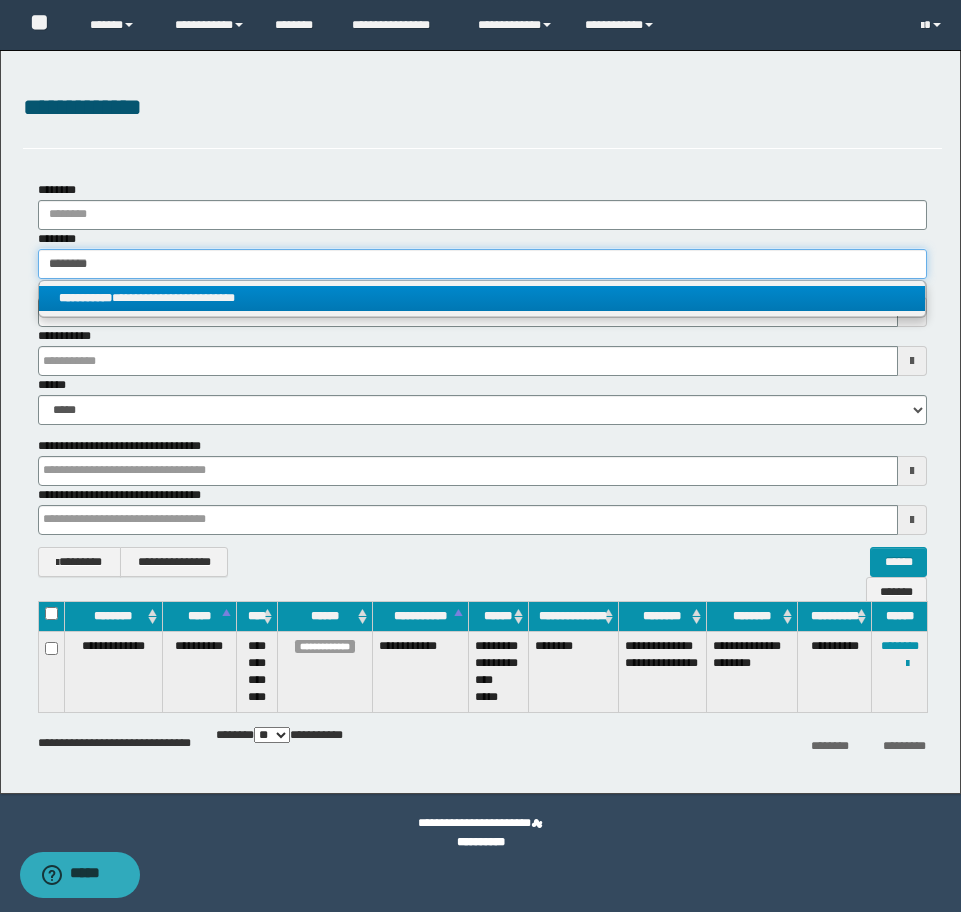 type on "**********" 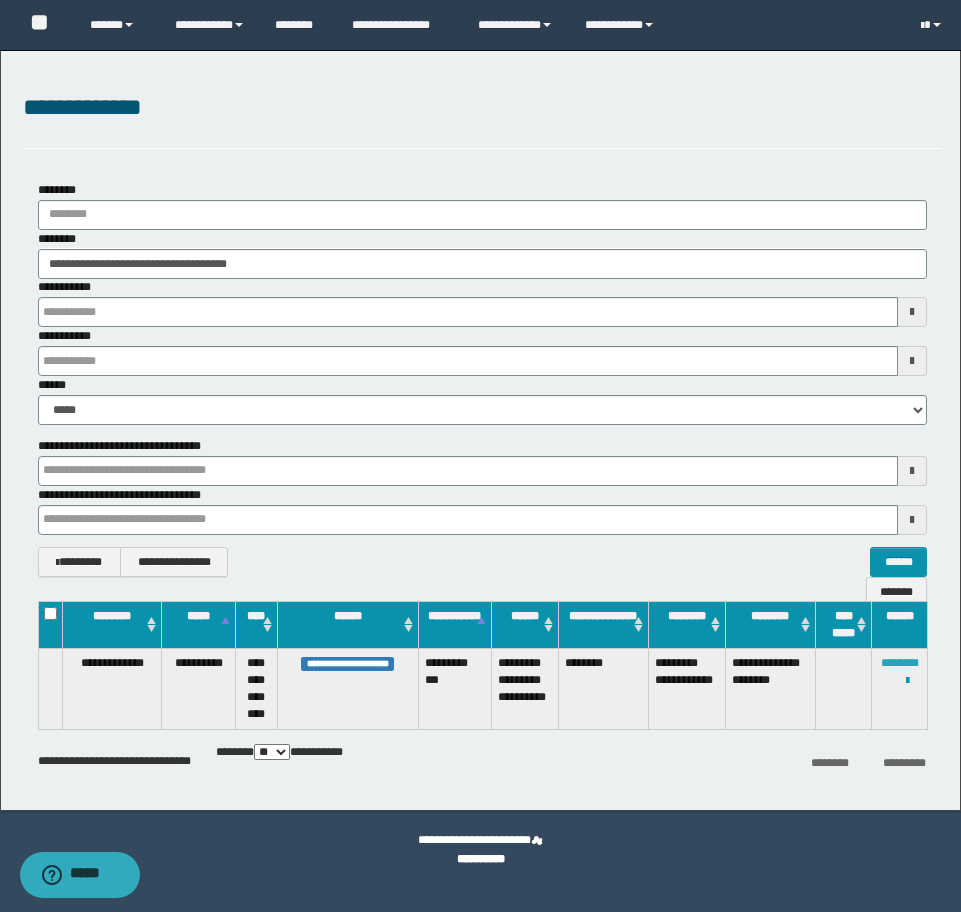 click on "********" at bounding box center [900, 663] 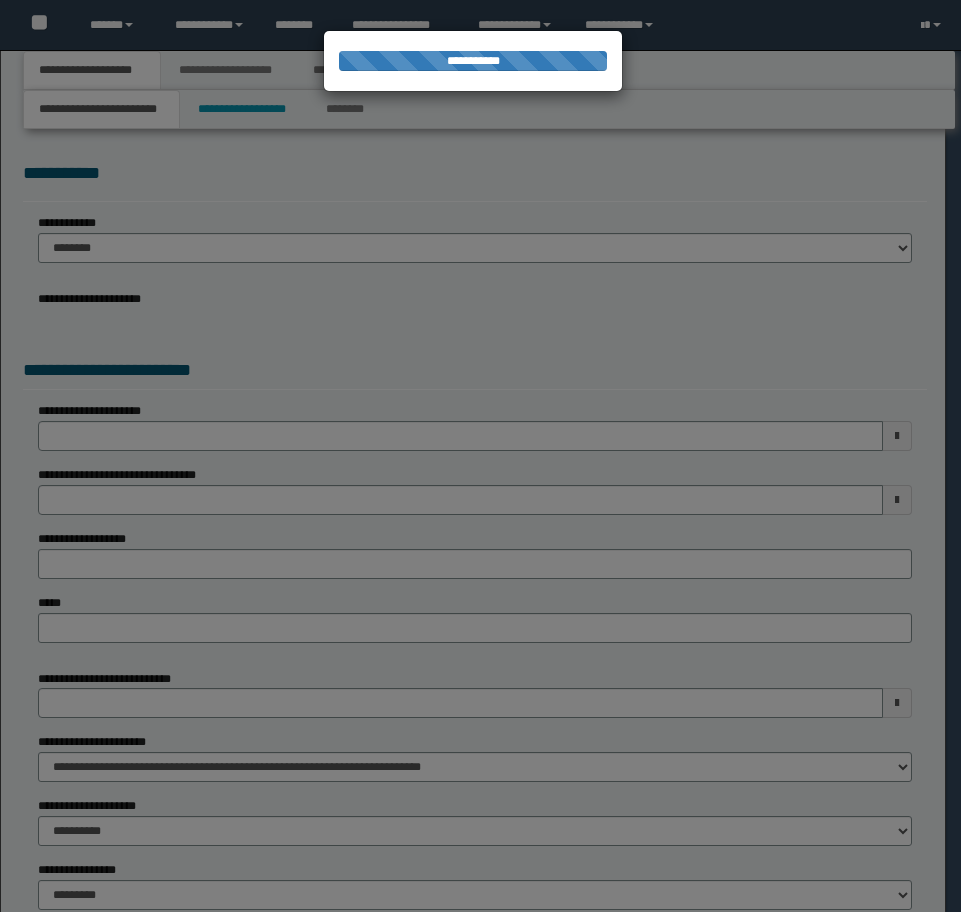 scroll, scrollTop: 0, scrollLeft: 0, axis: both 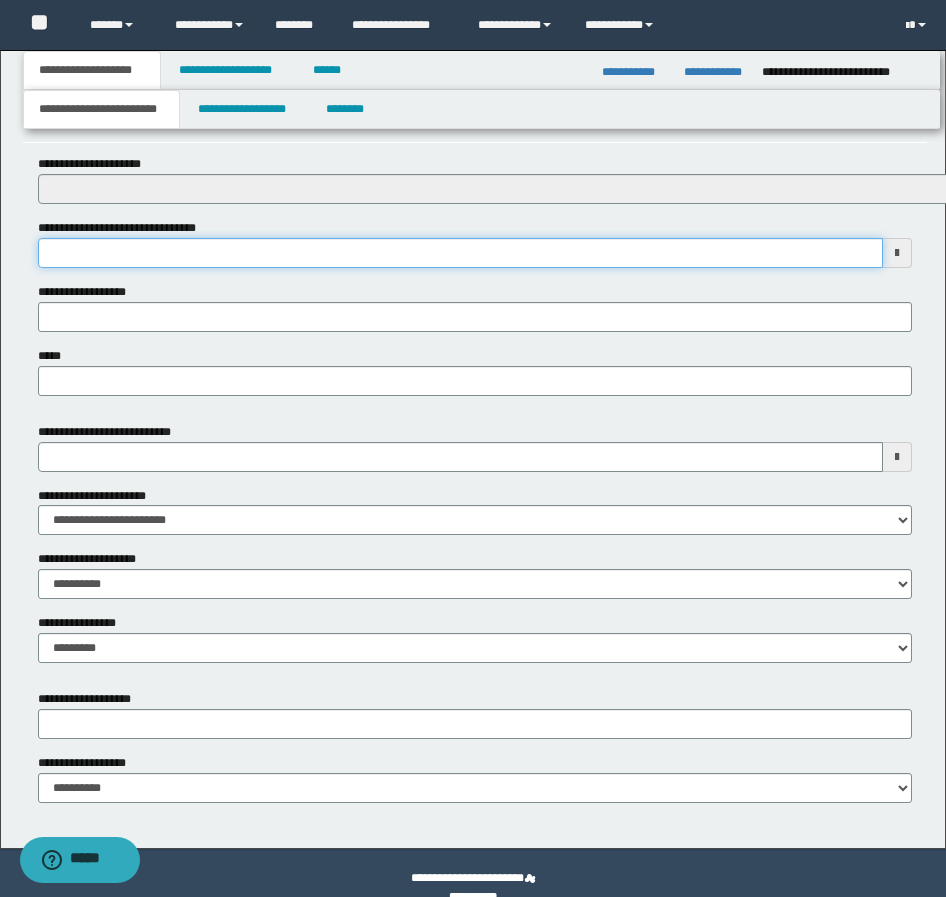 click on "**********" at bounding box center (460, 253) 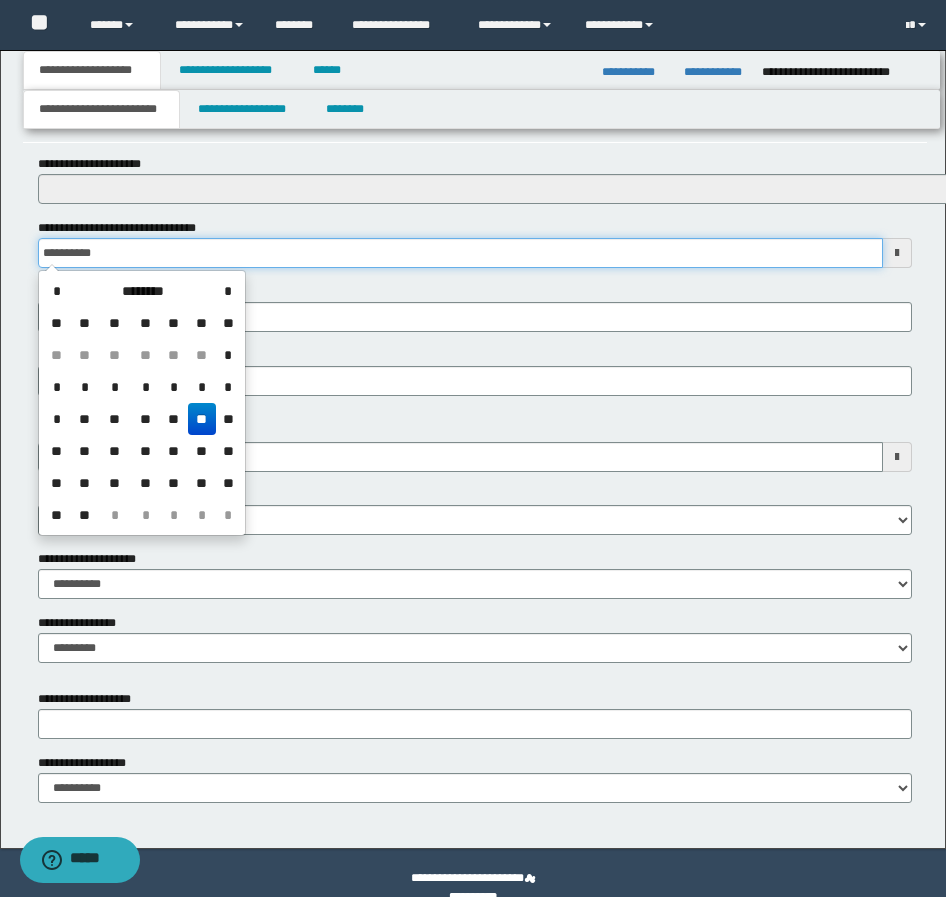 type on "**********" 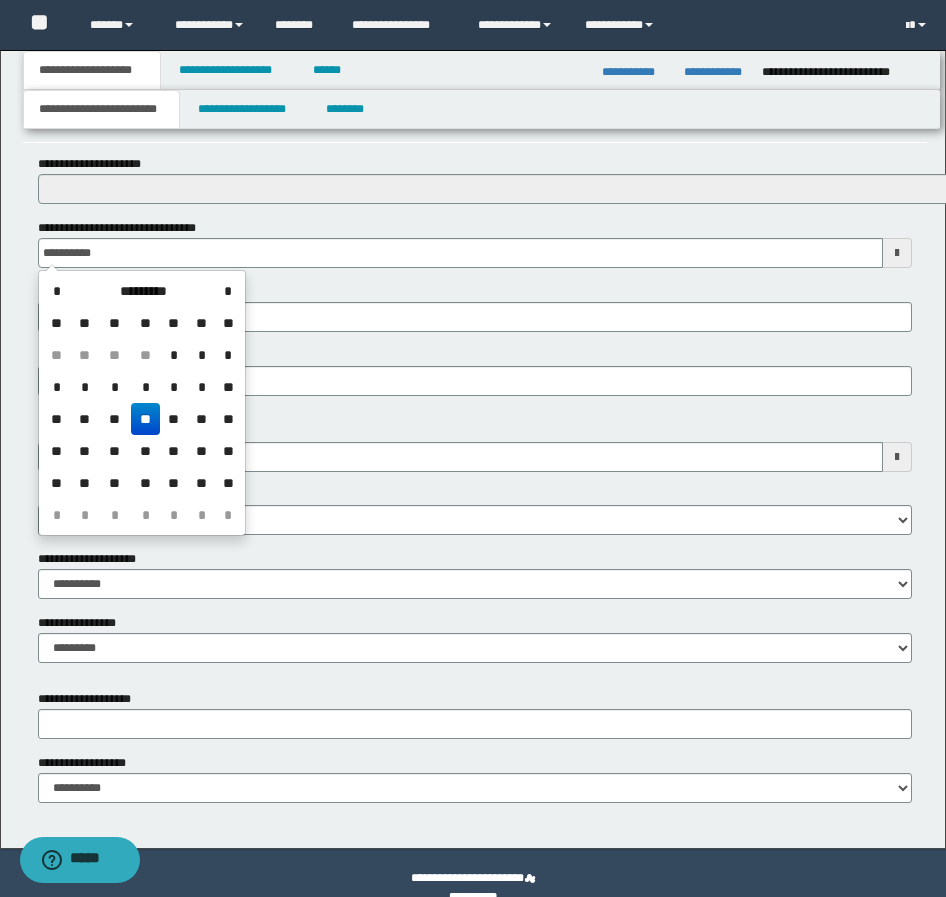 click on "**" at bounding box center [145, 419] 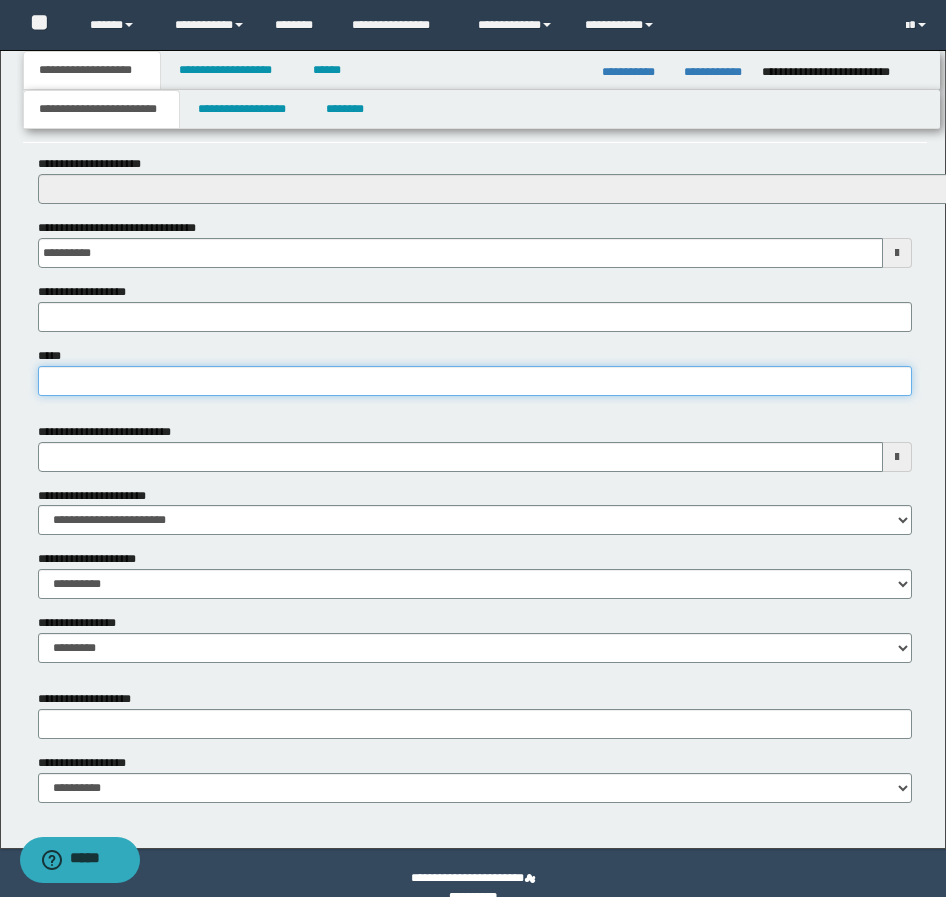 click on "*****" at bounding box center (475, 381) 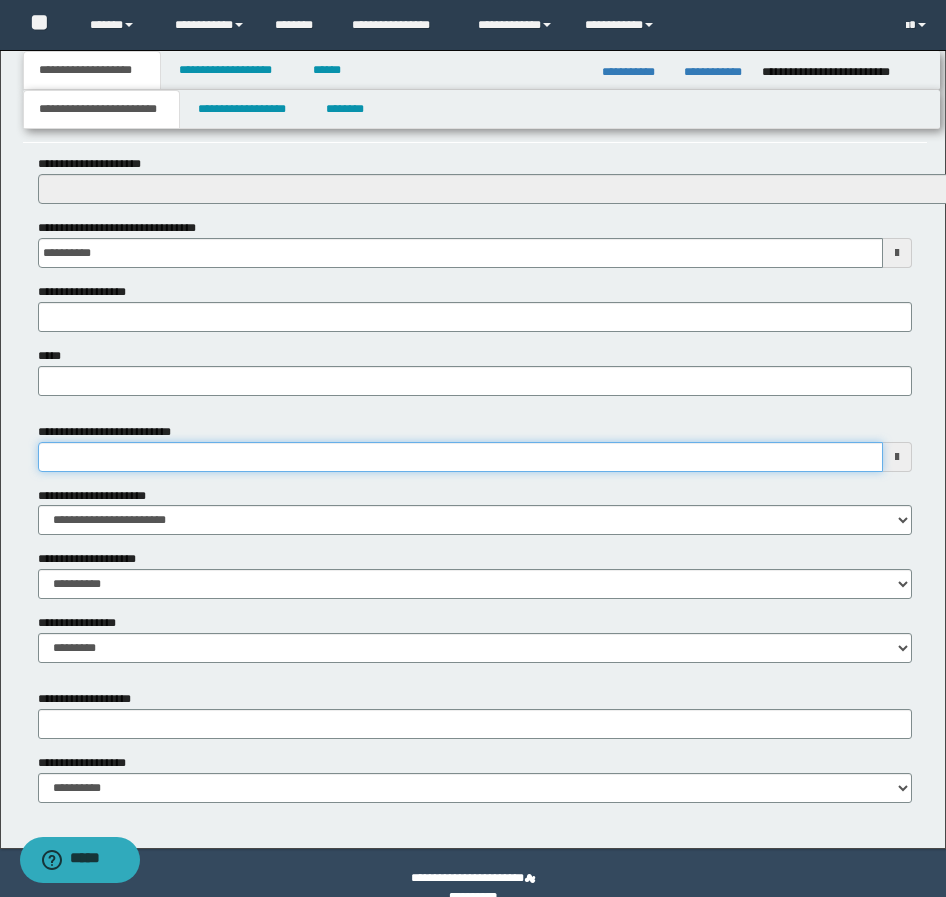 click on "**********" at bounding box center [460, 457] 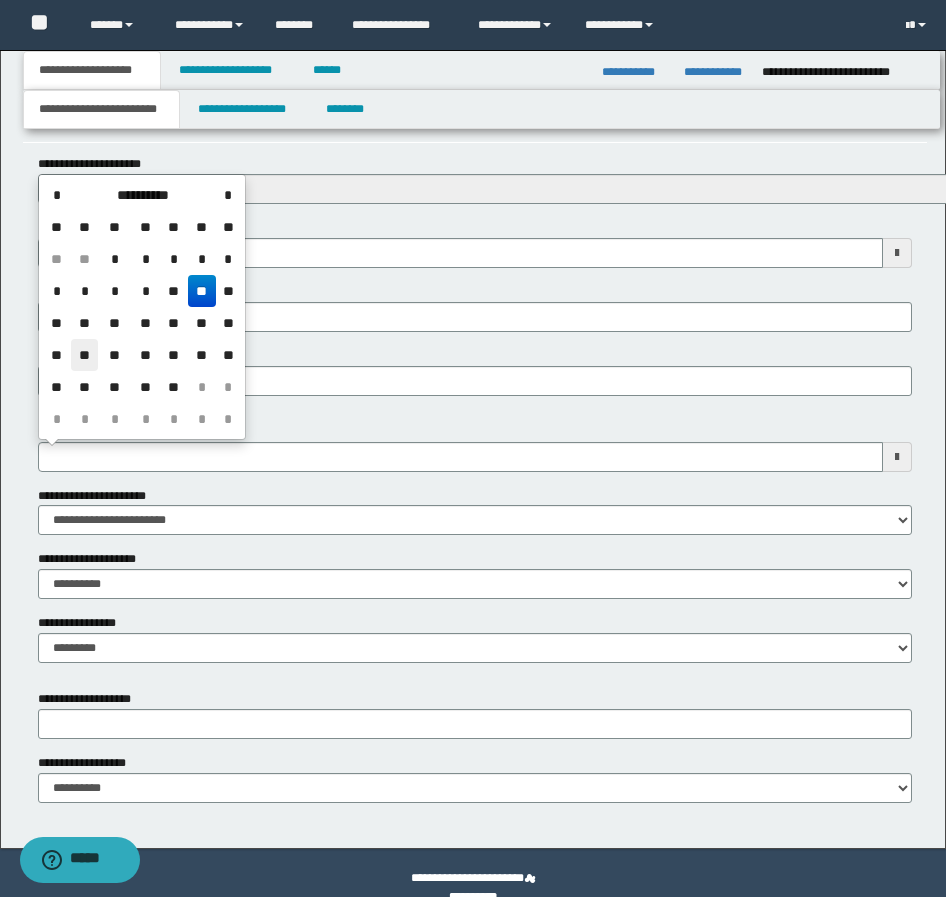 click on "**" at bounding box center [85, 355] 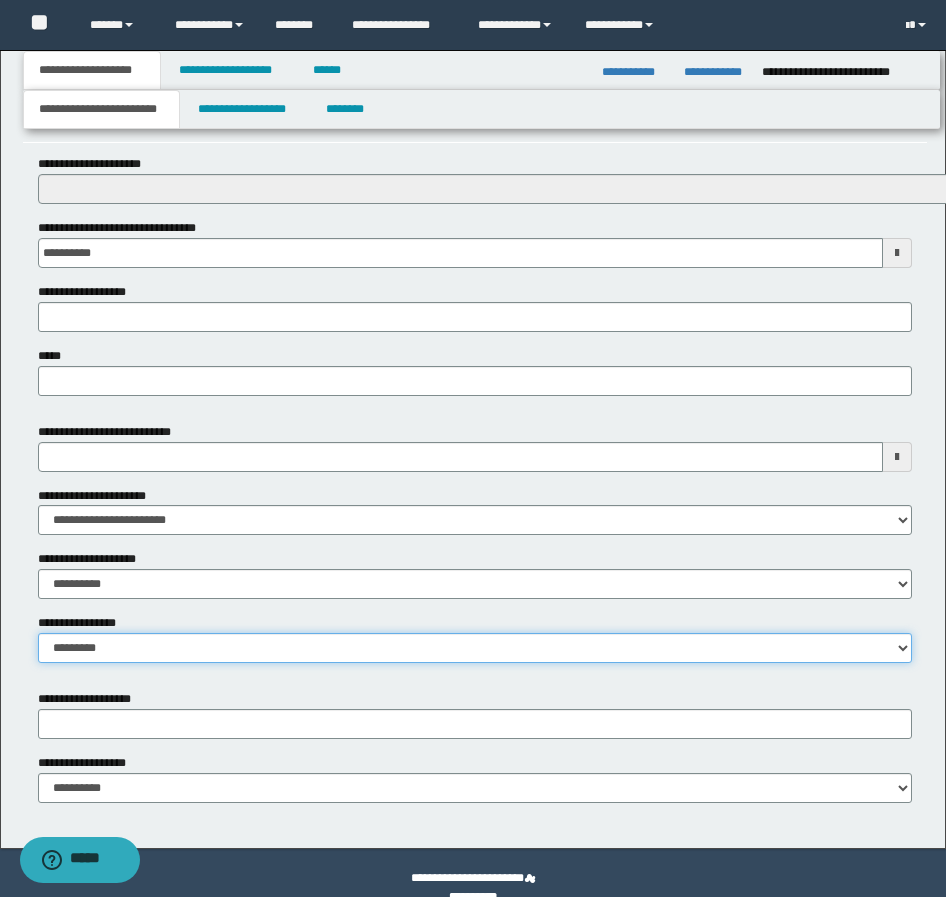 drag, startPoint x: 149, startPoint y: 648, endPoint x: 151, endPoint y: 666, distance: 18.110771 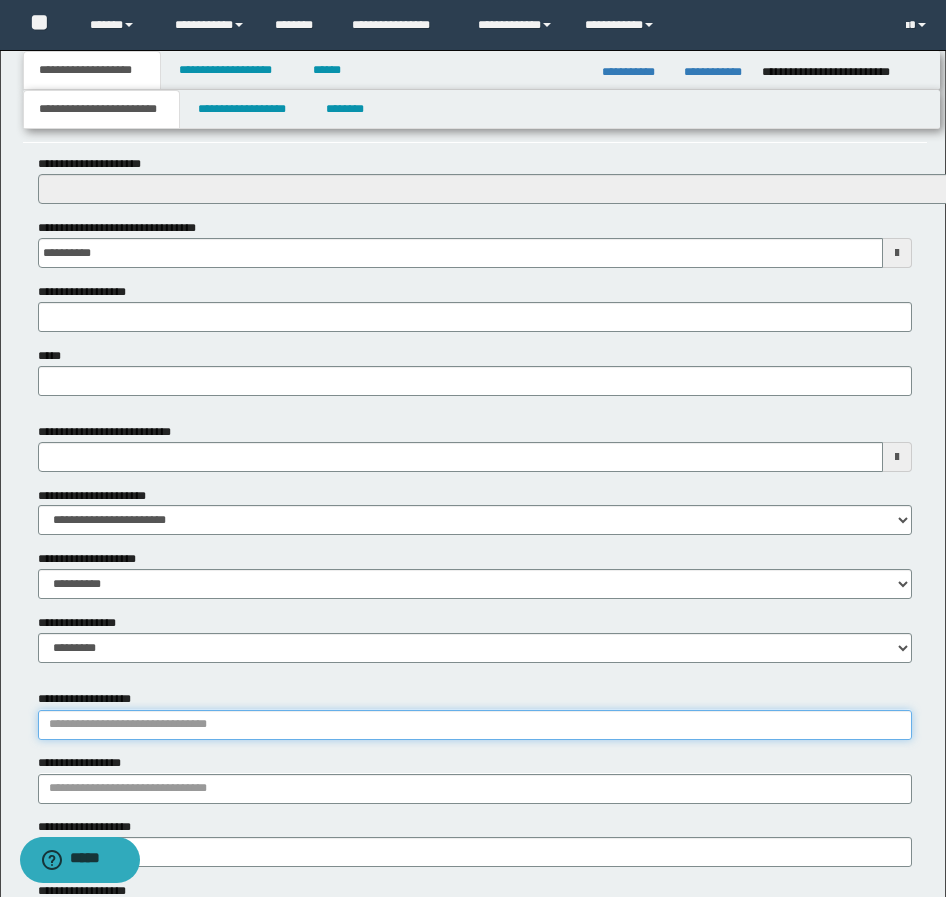 click on "**********" at bounding box center [475, 725] 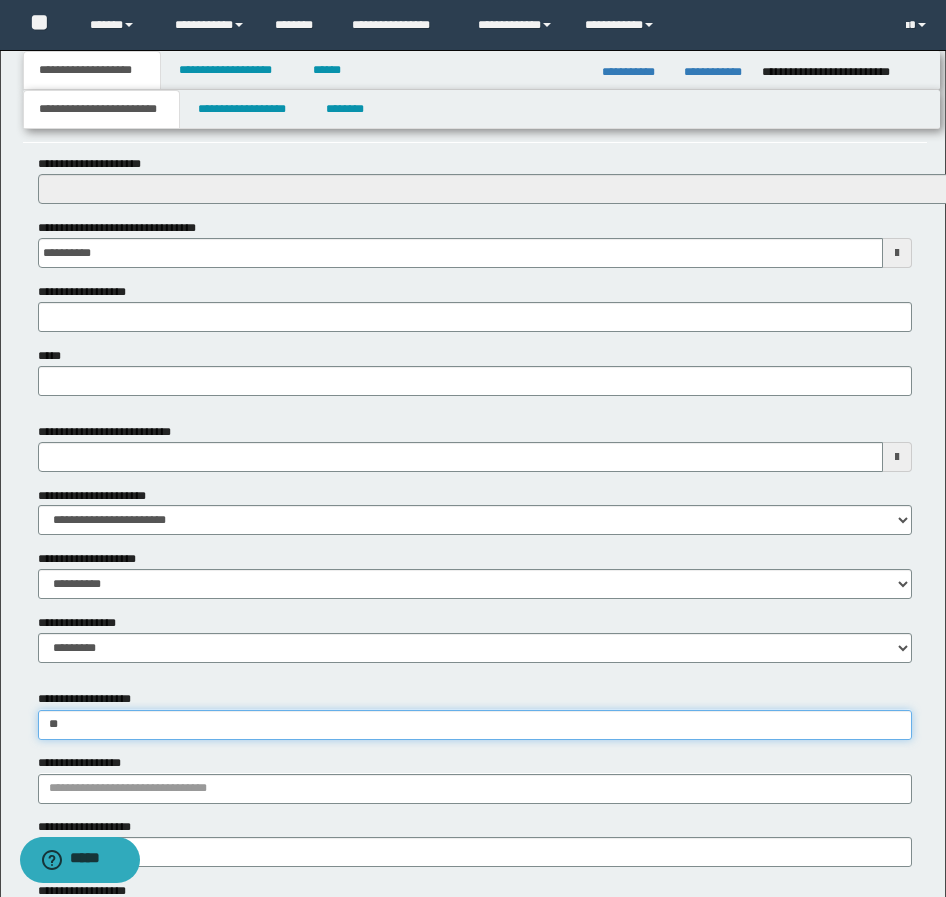 type on "*" 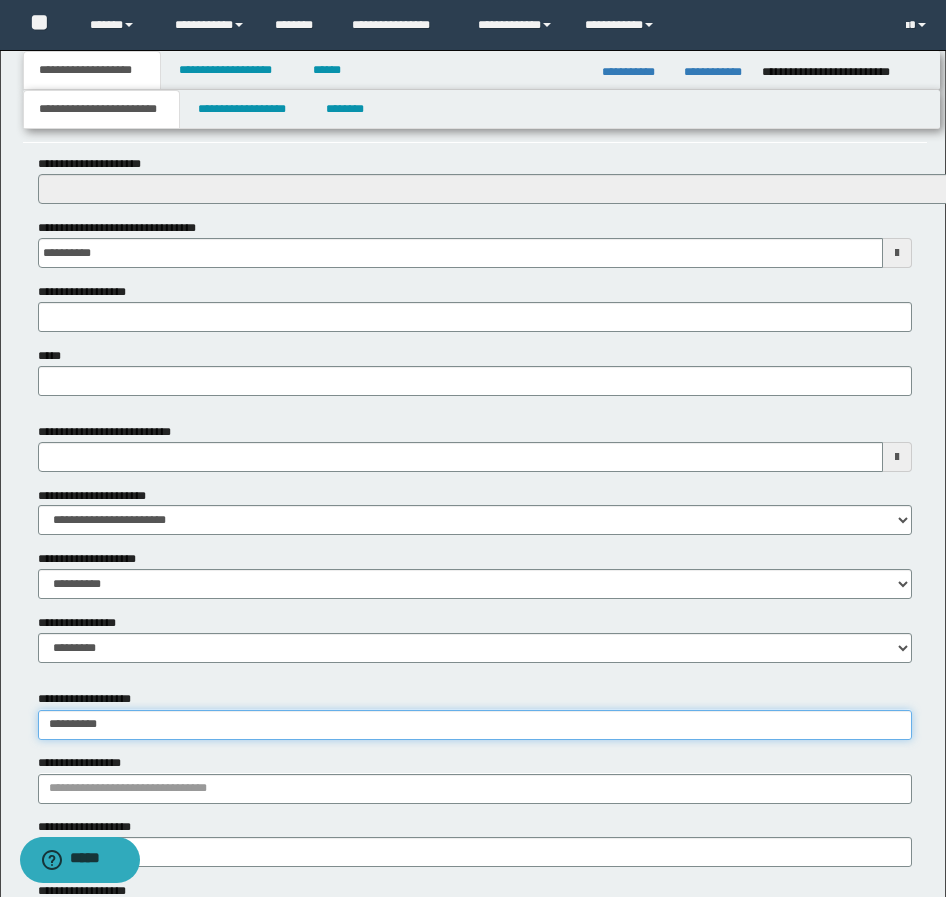 type on "**********" 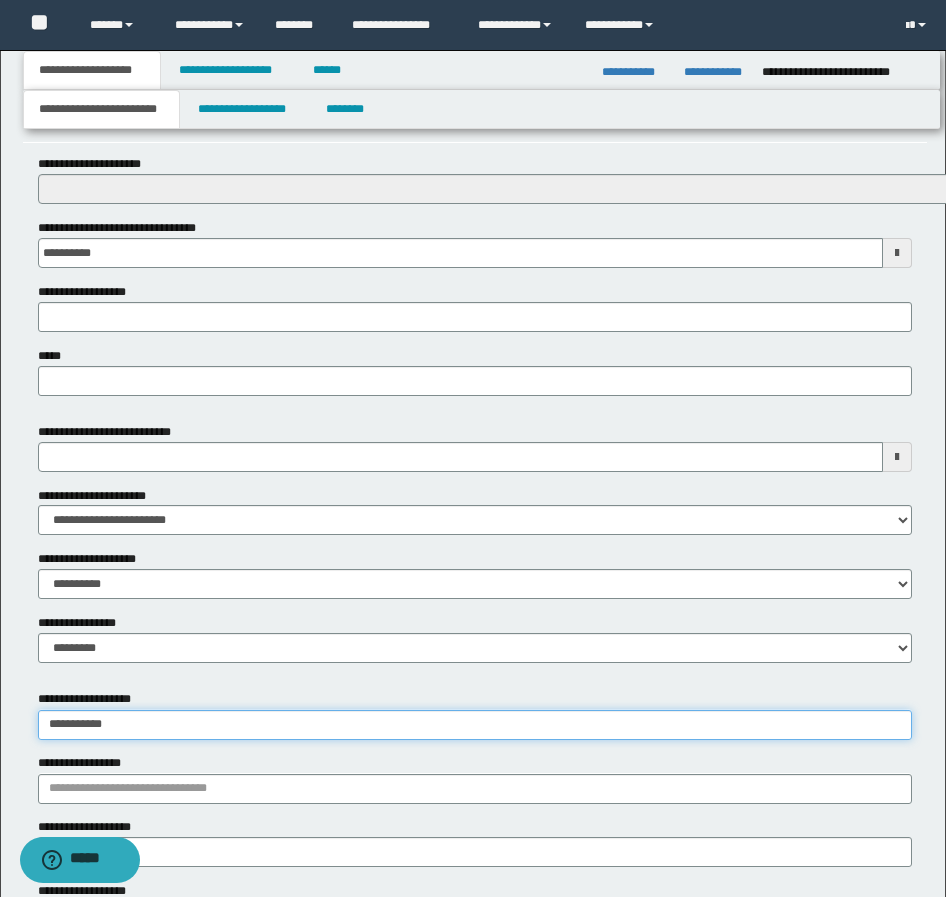 type on "**********" 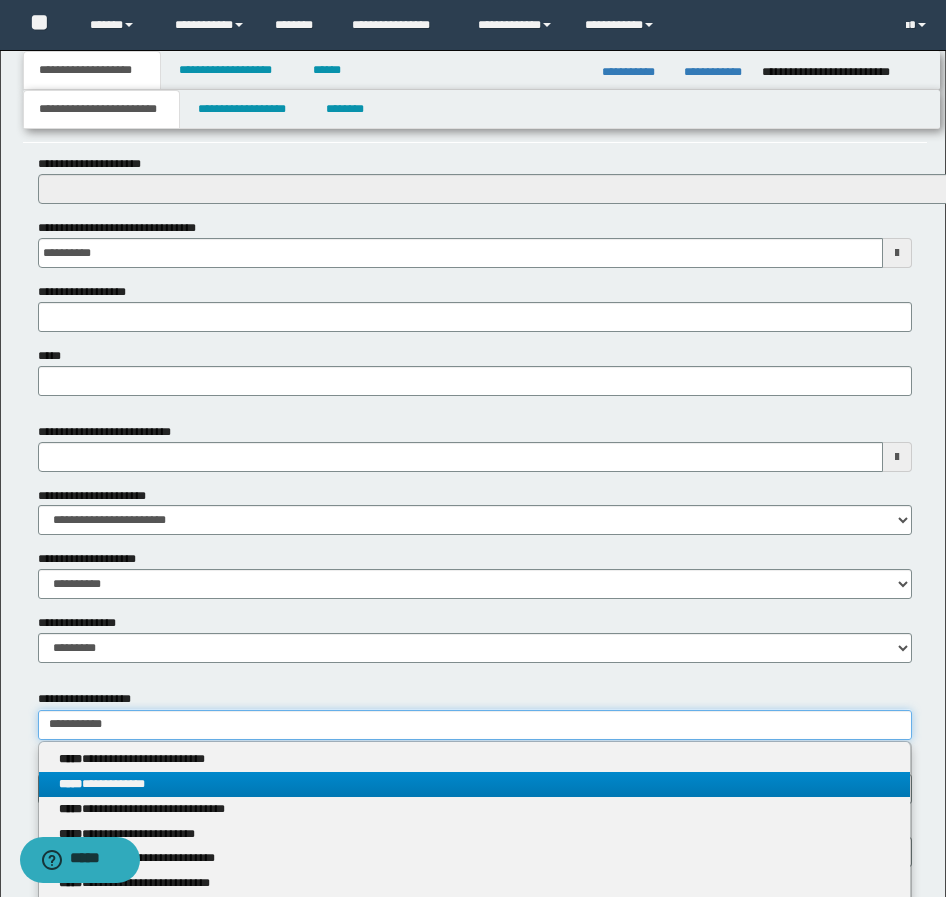 type on "**********" 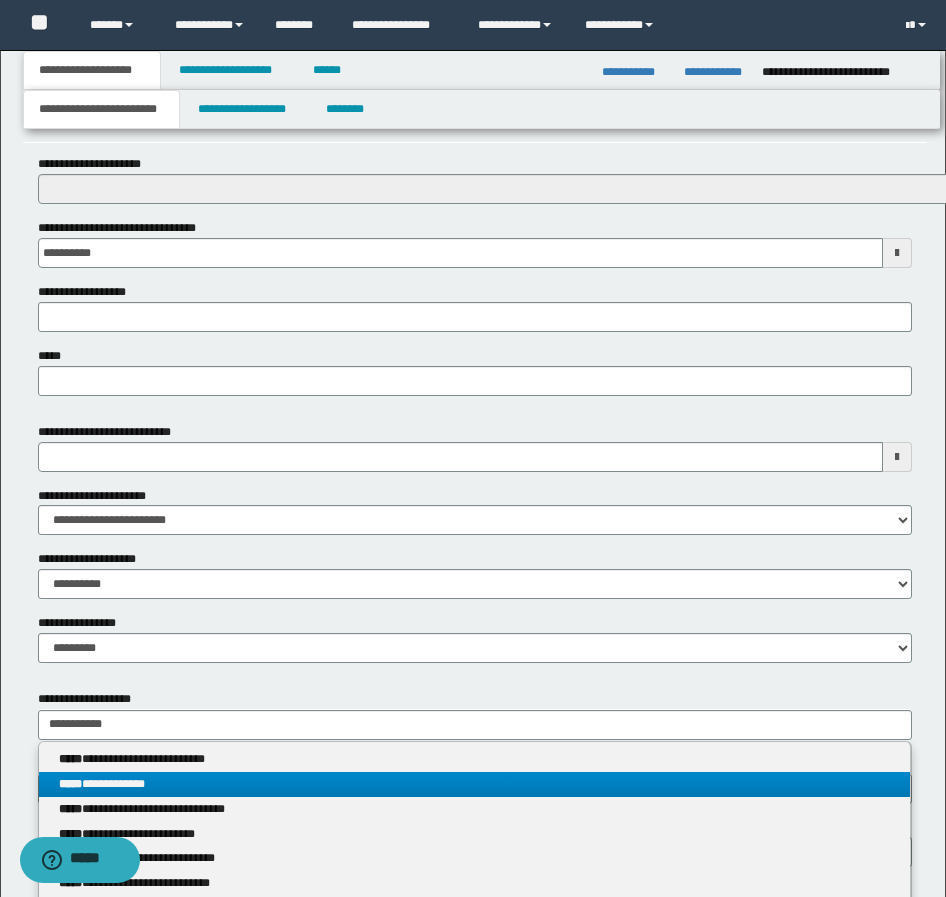 click on "**********" at bounding box center (474, 784) 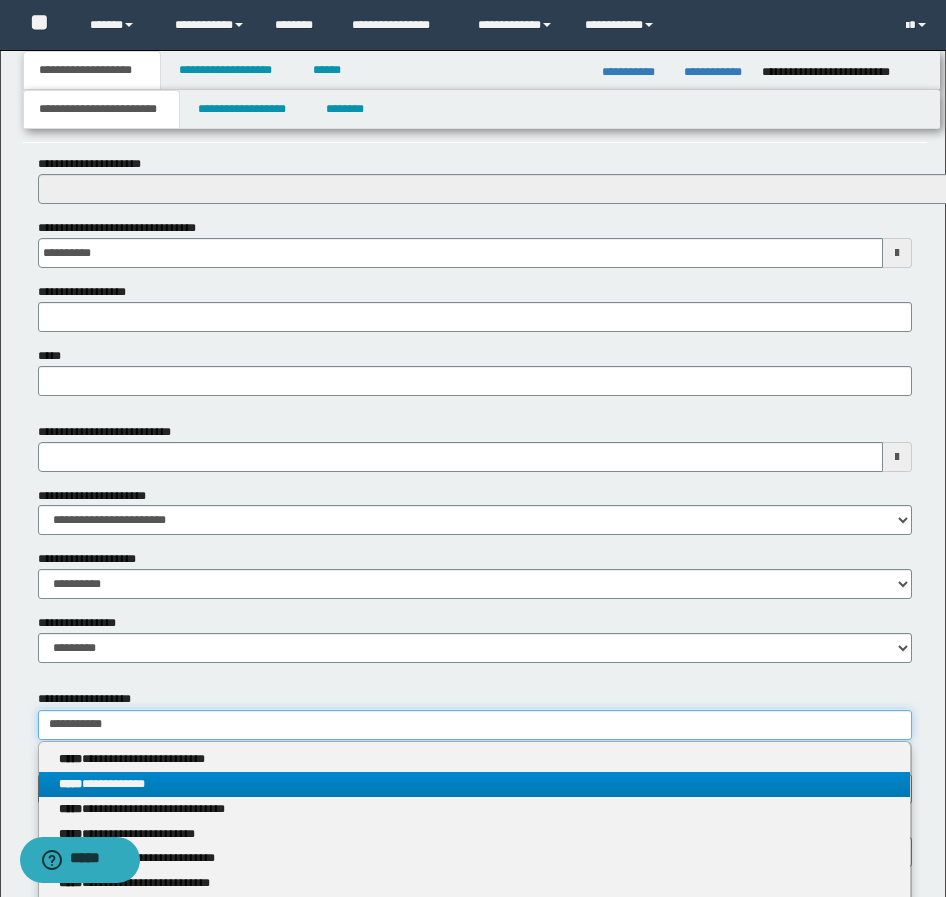 type 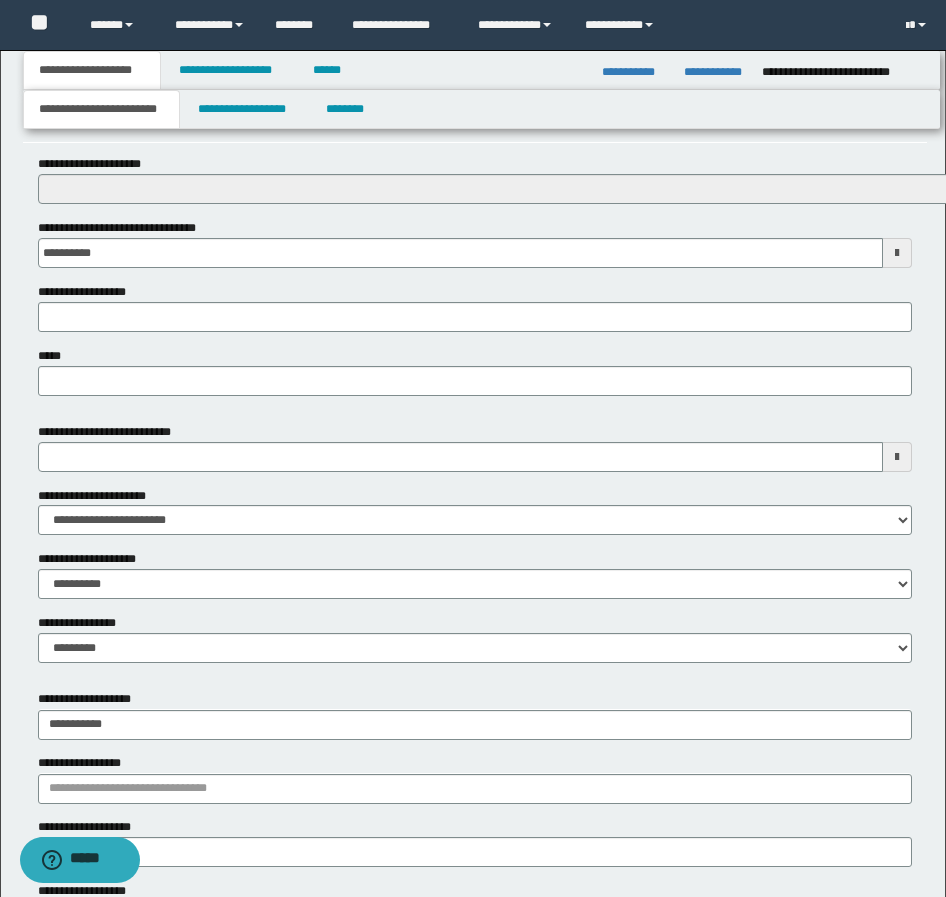 click on "**********" at bounding box center (83, 763) 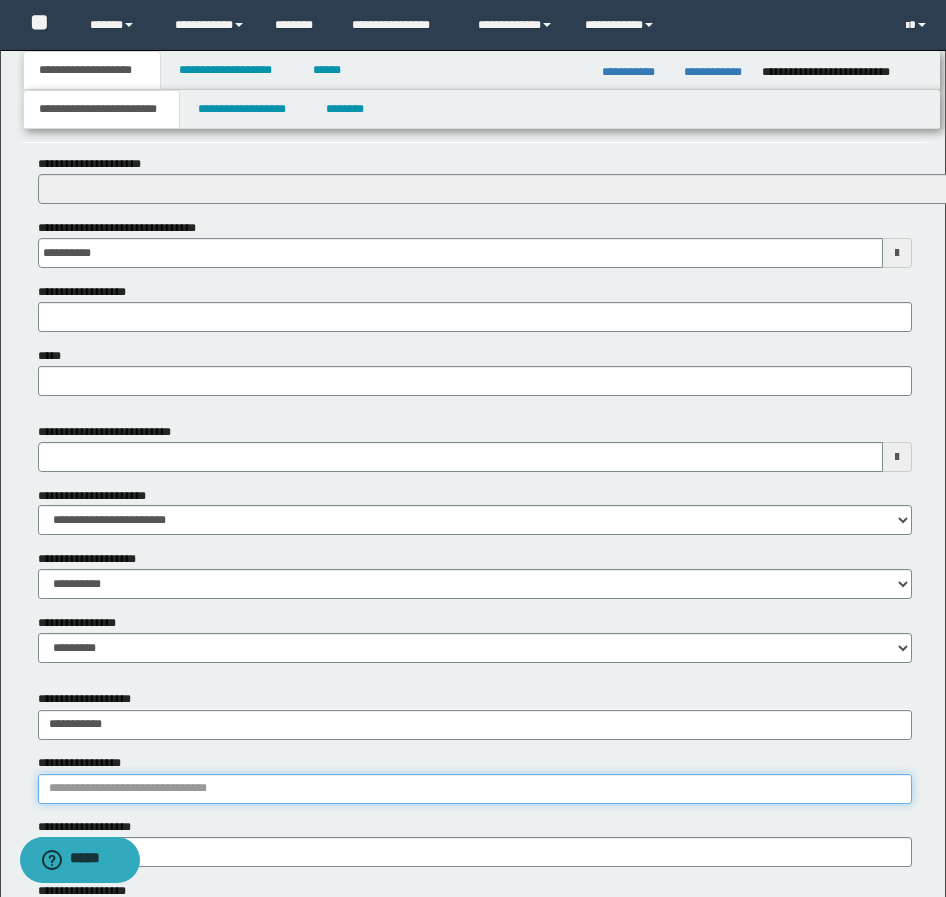 click on "**********" at bounding box center (475, 789) 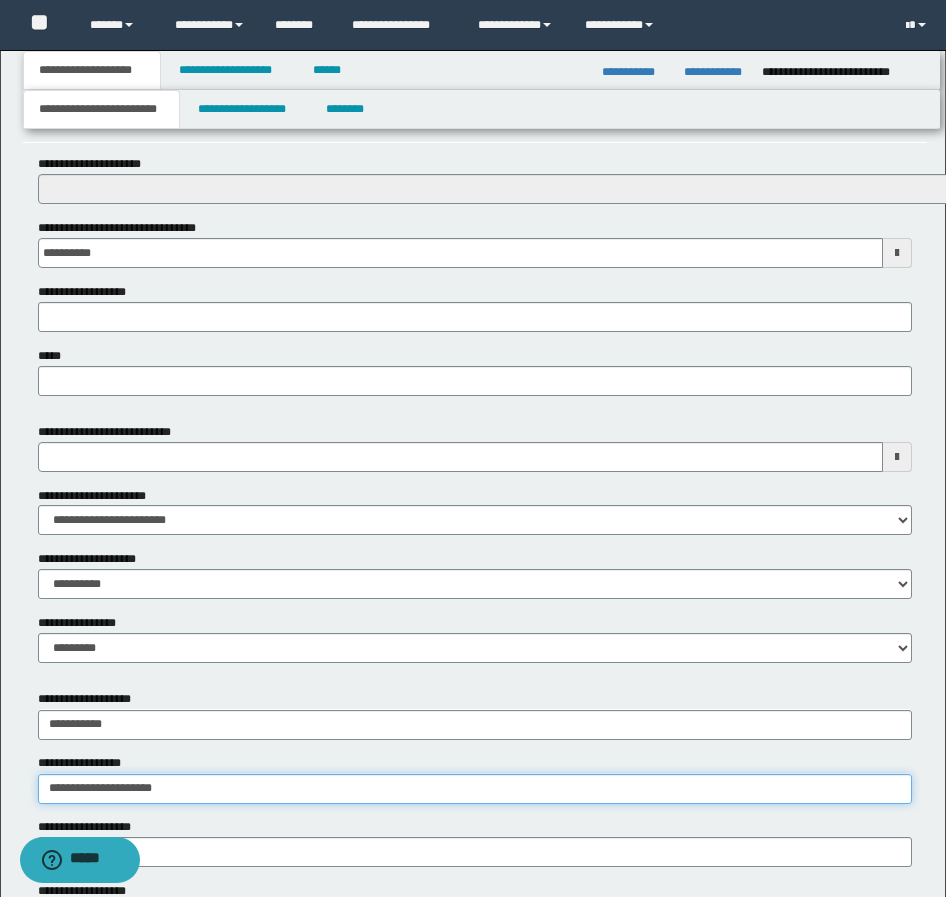 type on "**********" 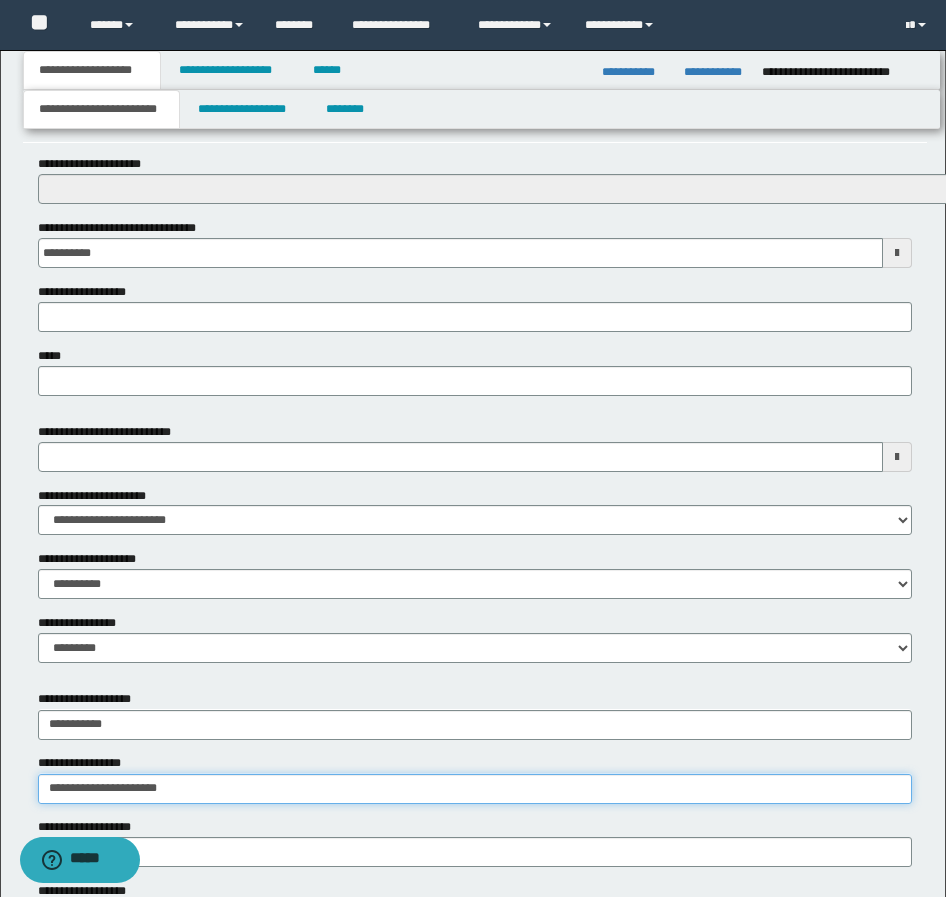 type on "**********" 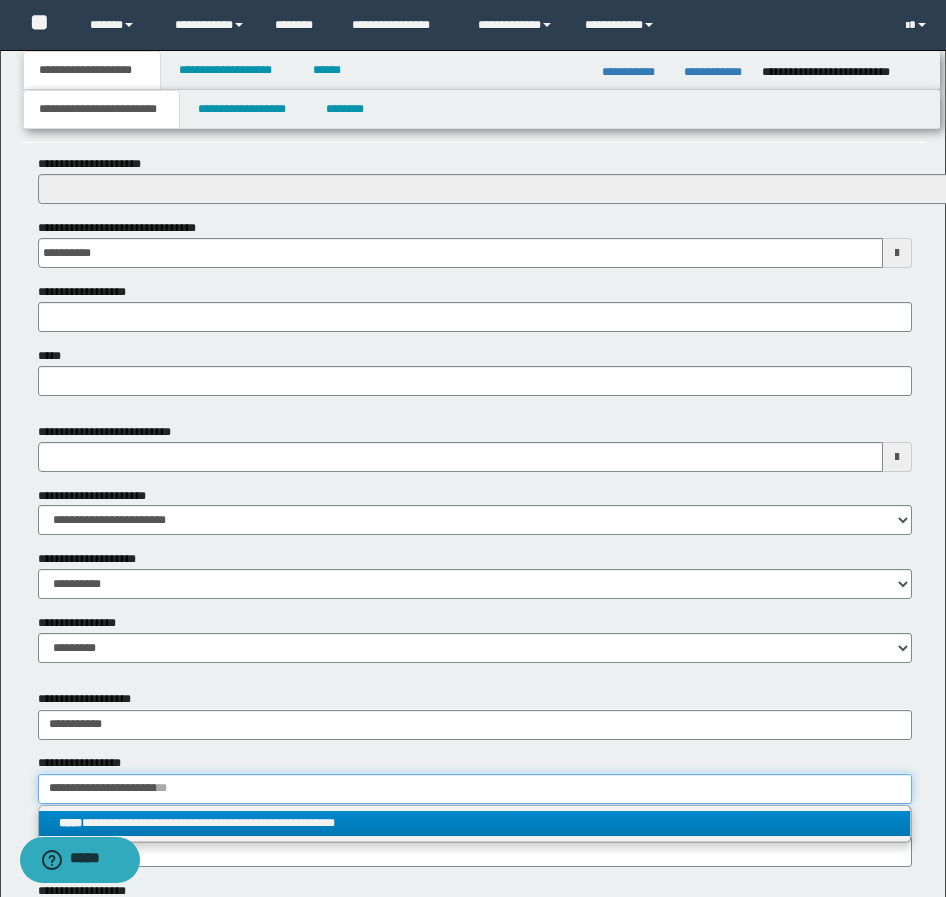 type on "**********" 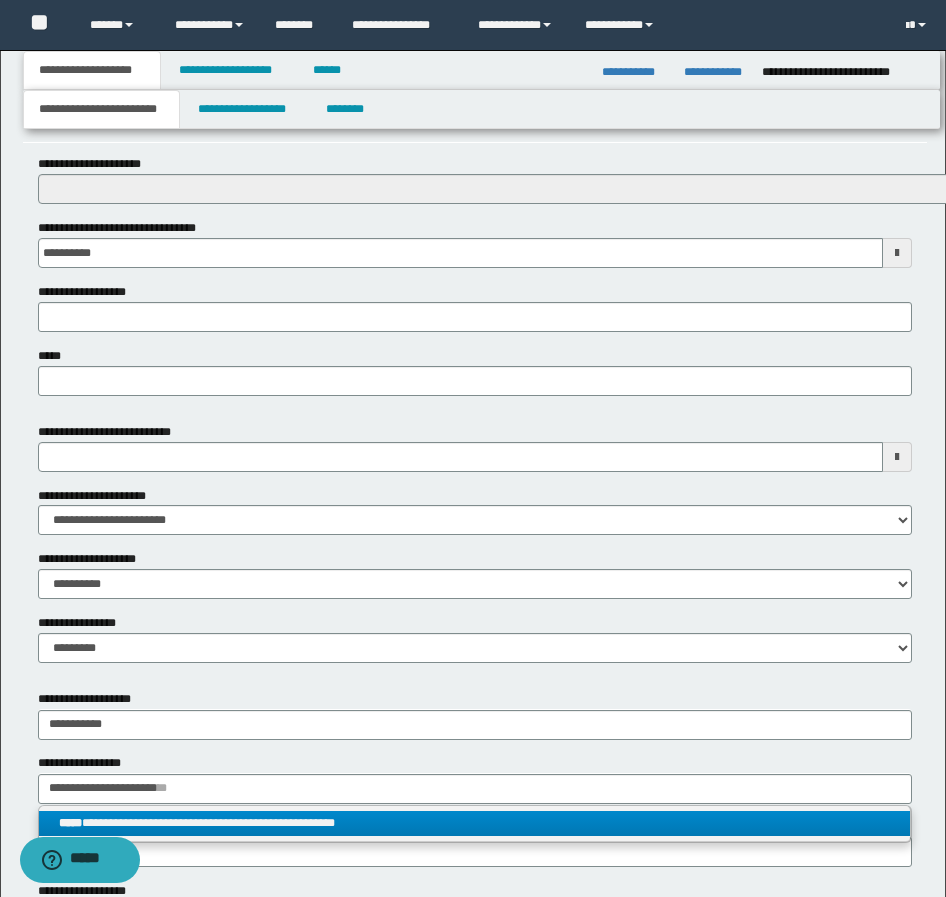 click on "**********" at bounding box center (474, 823) 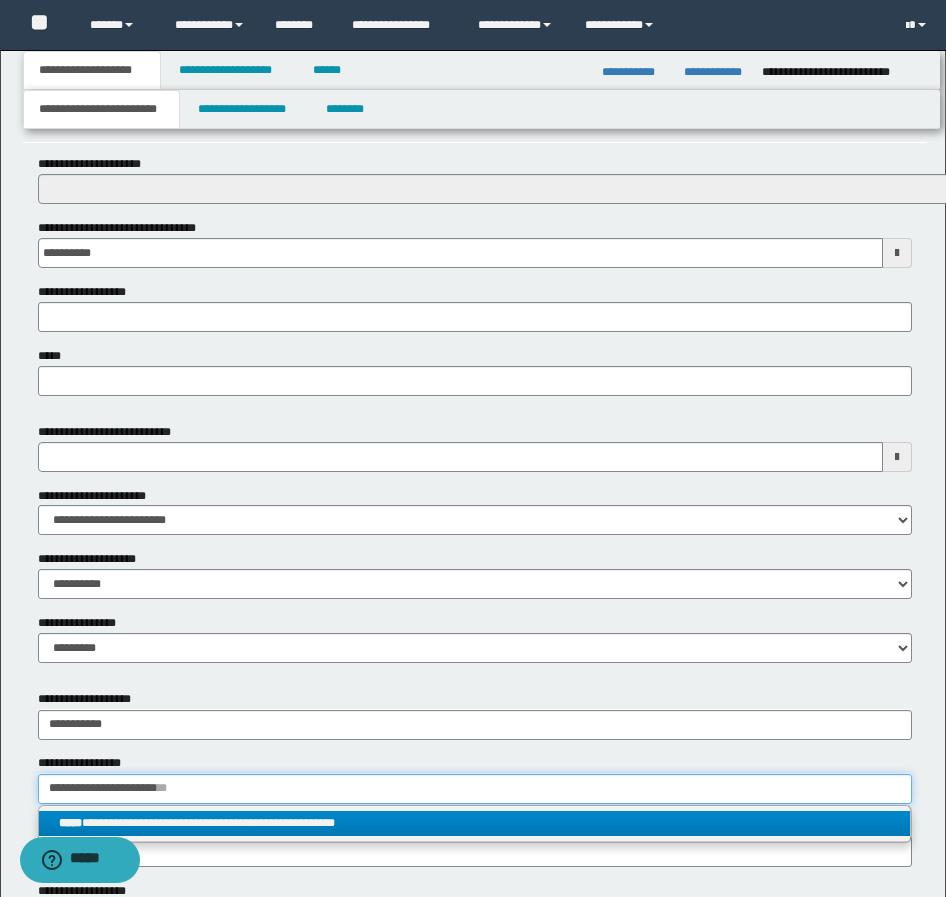 type 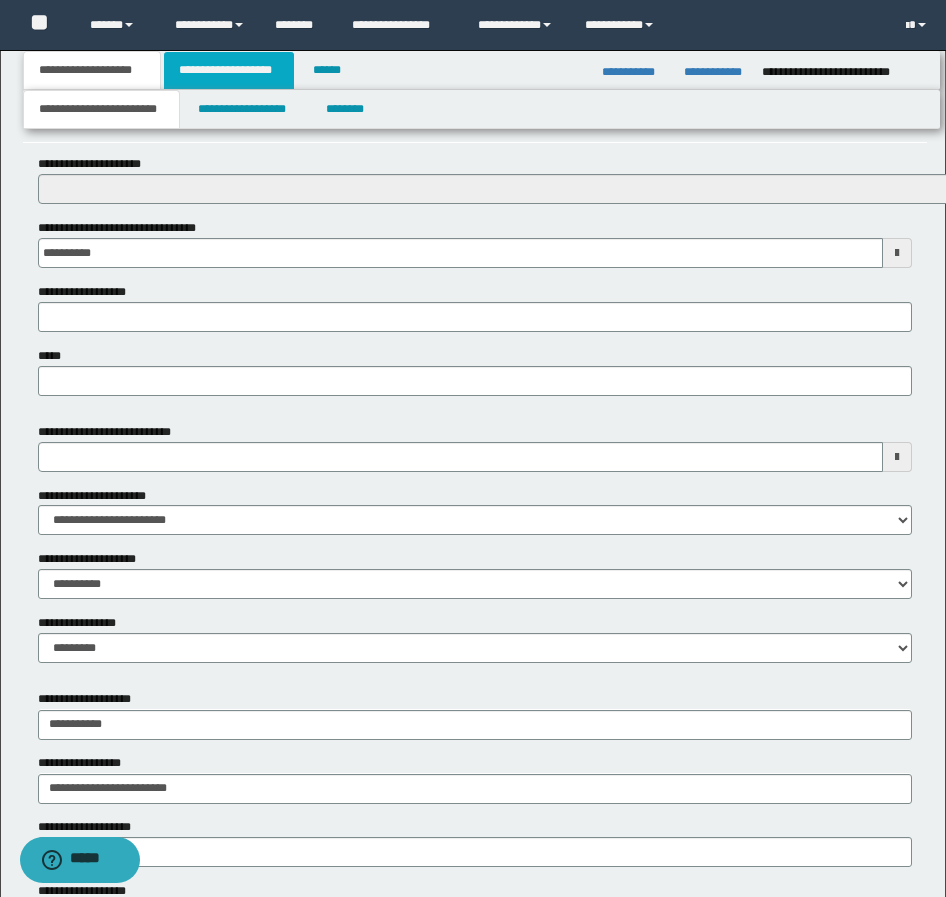 click on "**********" at bounding box center [229, 70] 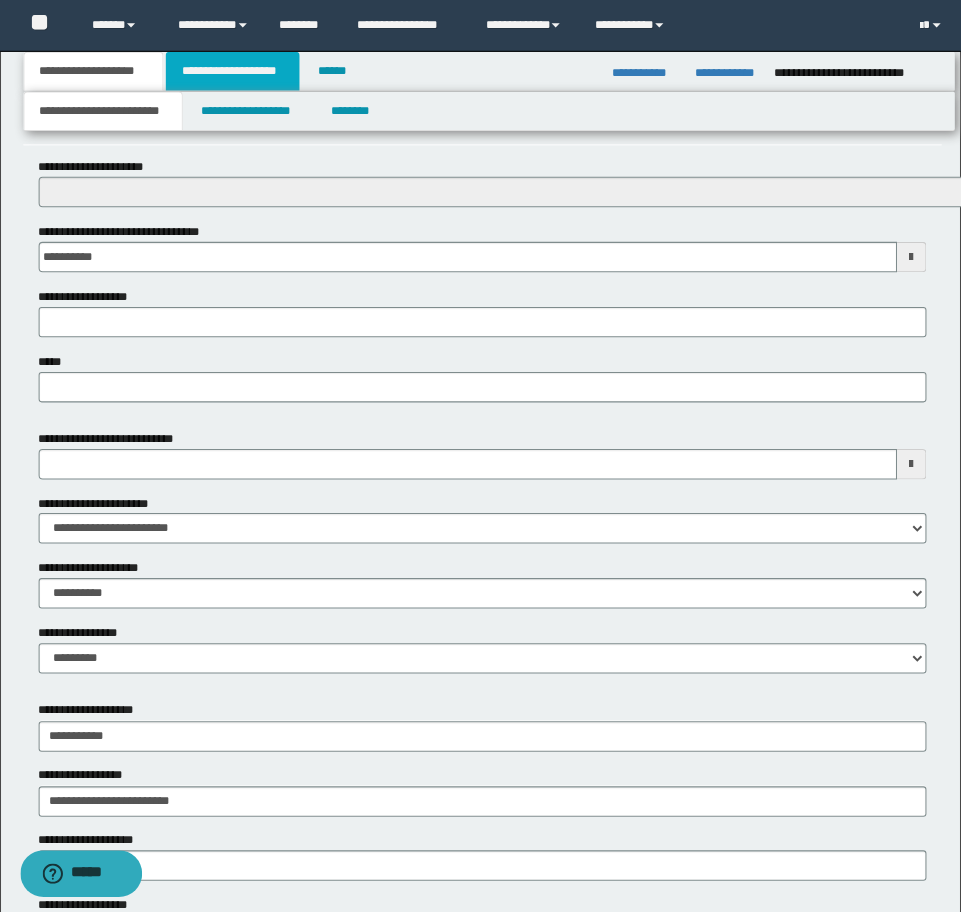scroll, scrollTop: 0, scrollLeft: 0, axis: both 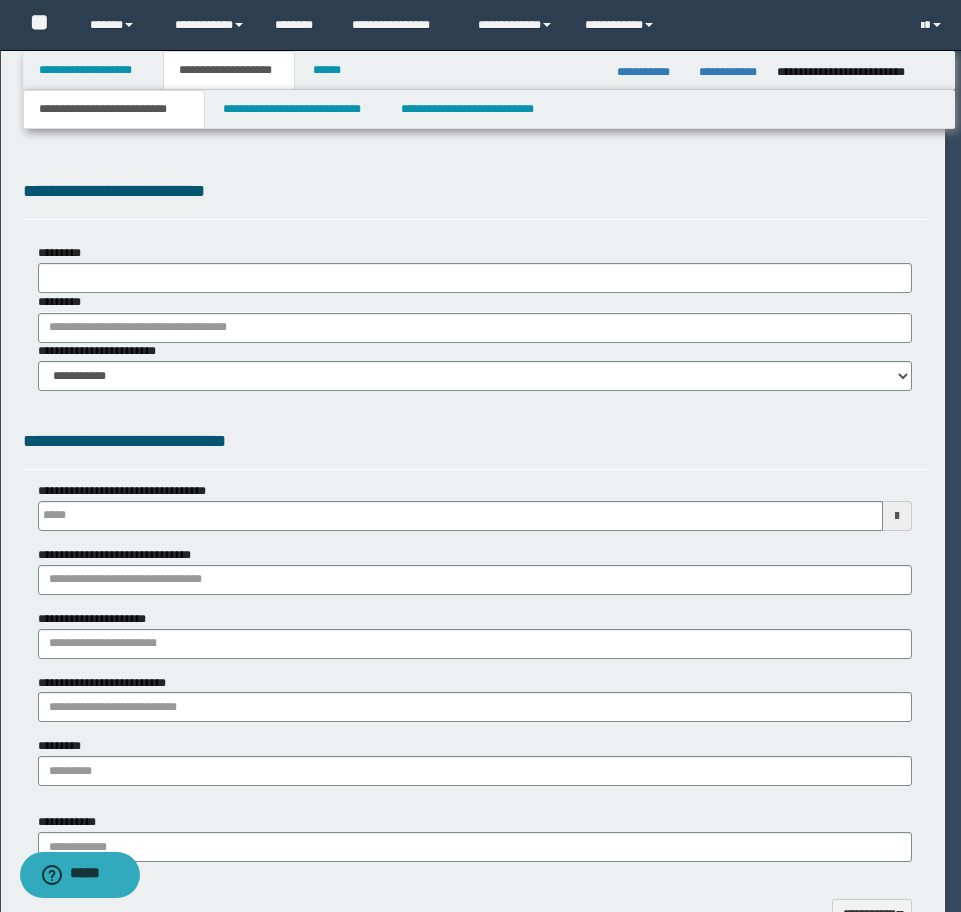 type 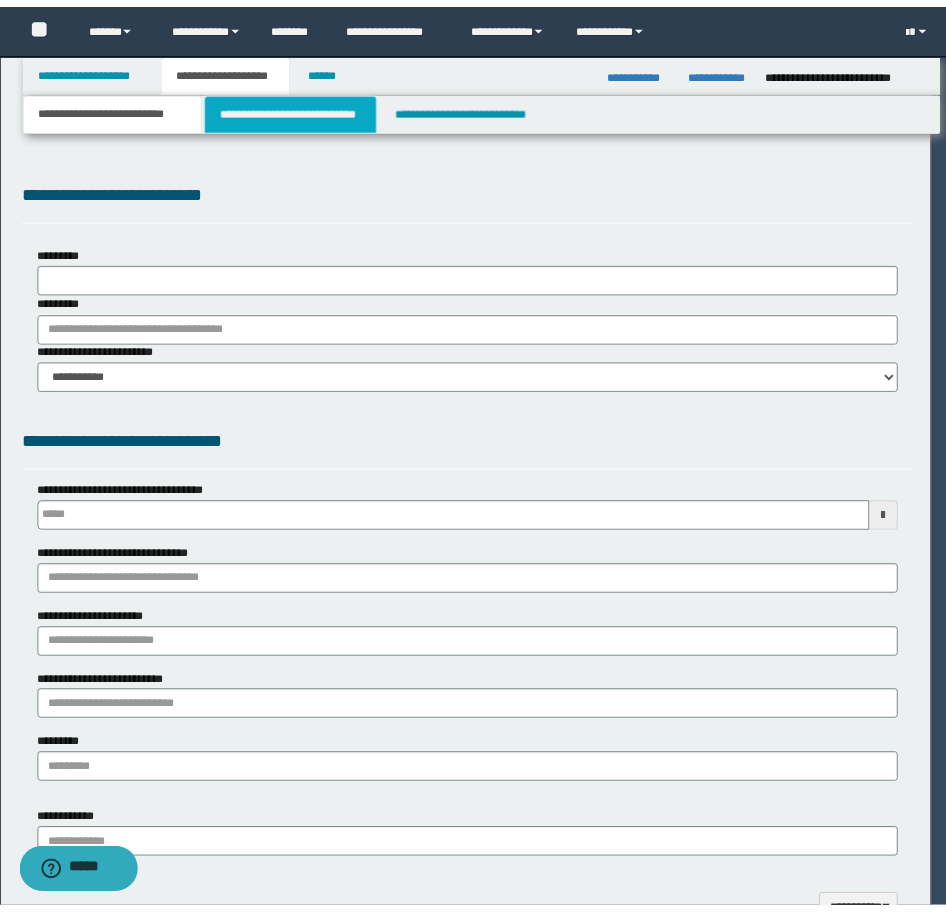 scroll, scrollTop: 0, scrollLeft: 0, axis: both 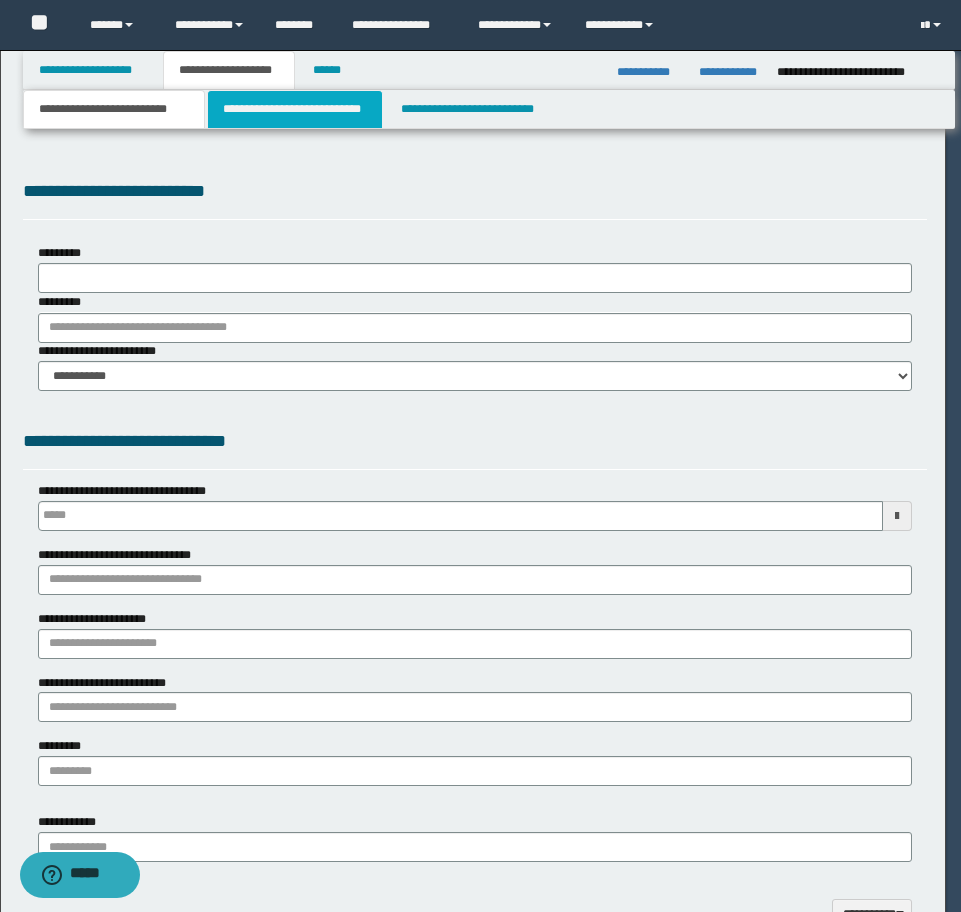 select on "*" 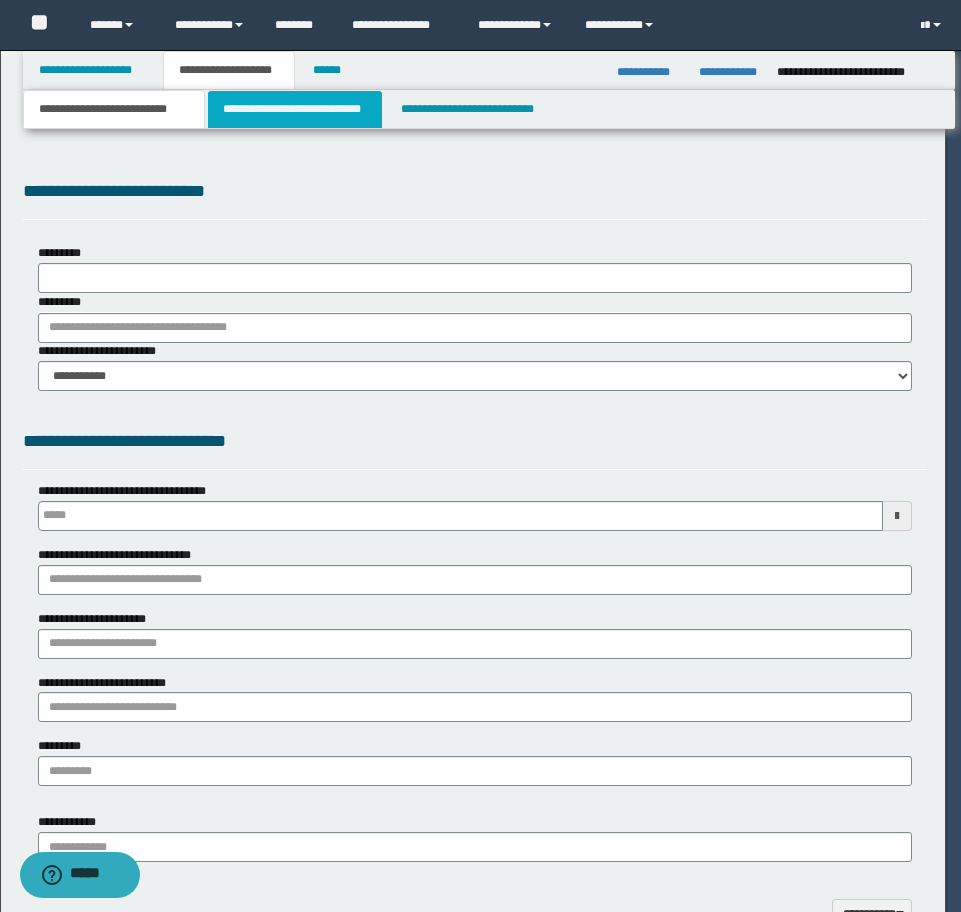 type 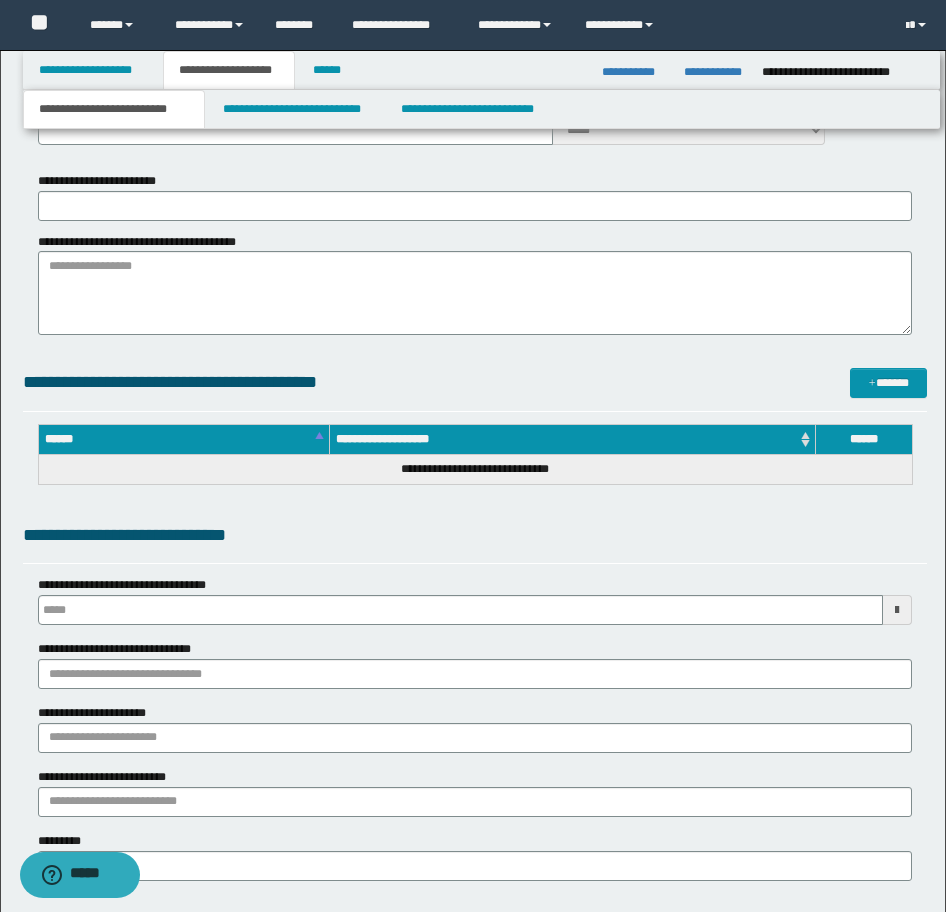 scroll, scrollTop: 600, scrollLeft: 0, axis: vertical 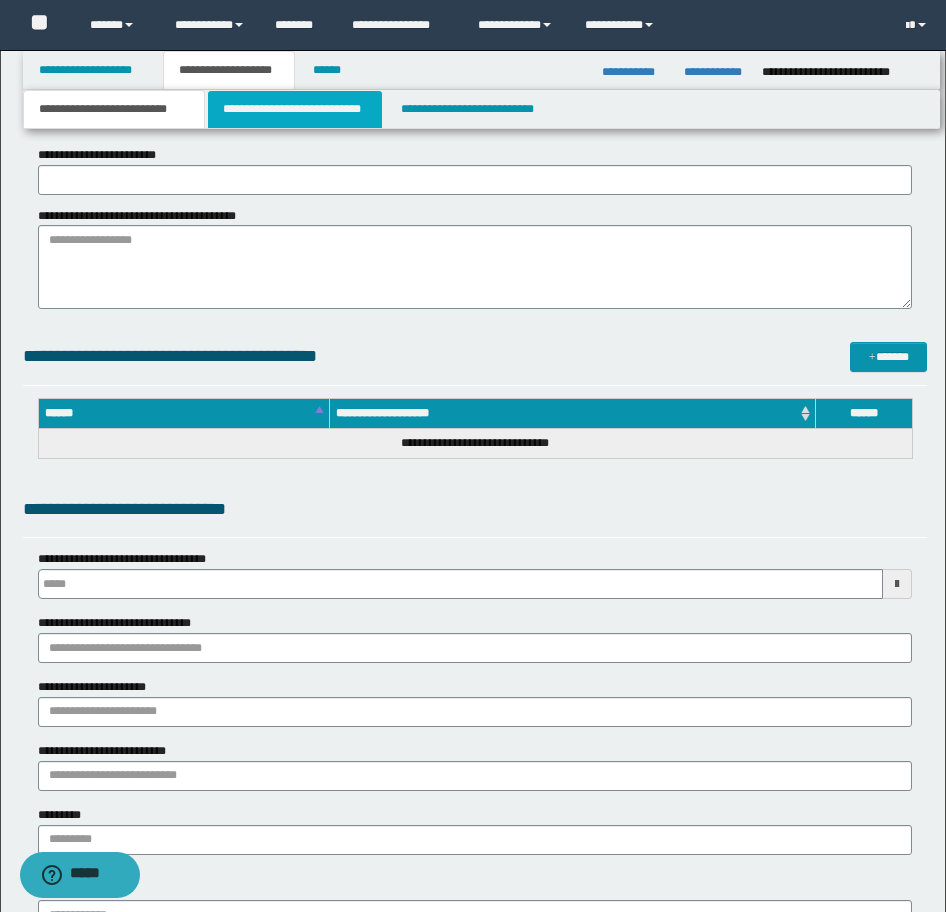 click on "**********" at bounding box center (295, 109) 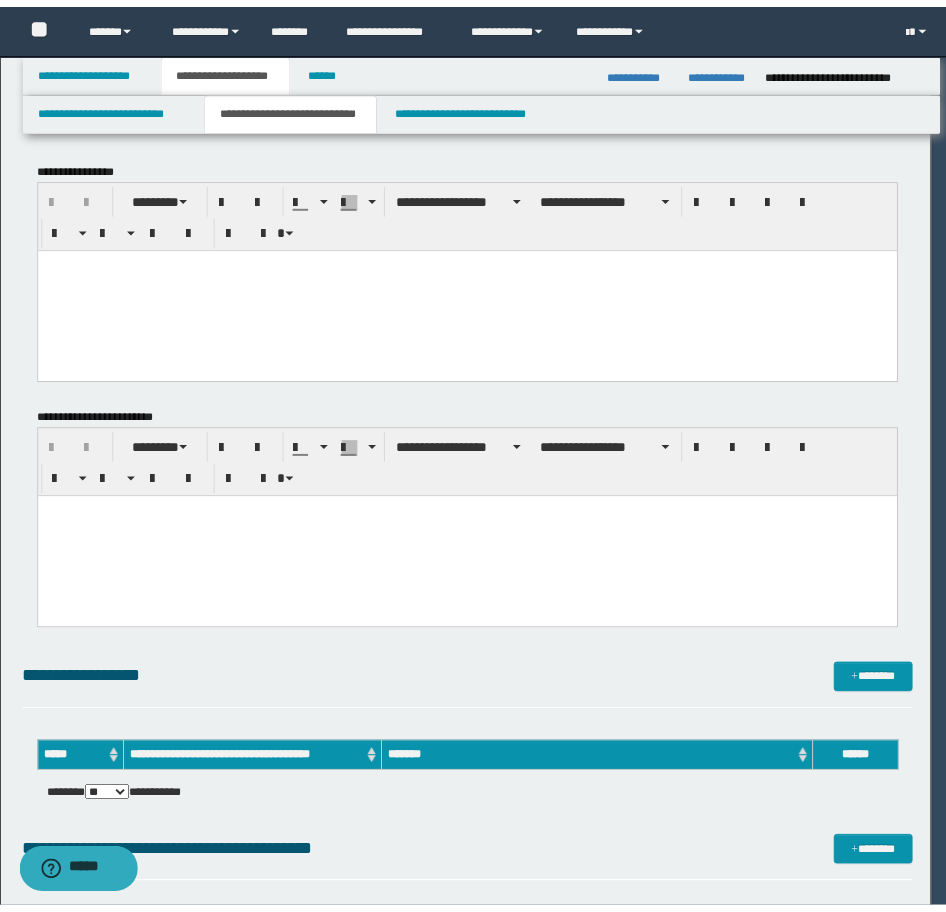 scroll, scrollTop: 0, scrollLeft: 0, axis: both 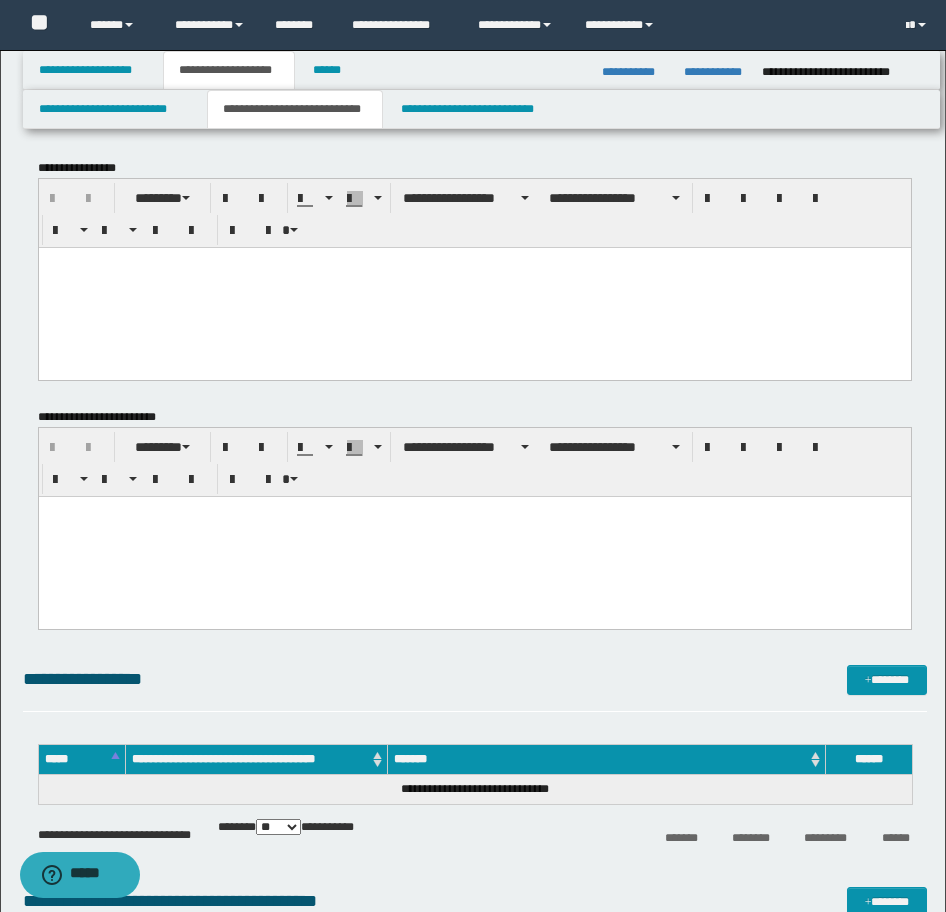 click at bounding box center [474, 262] 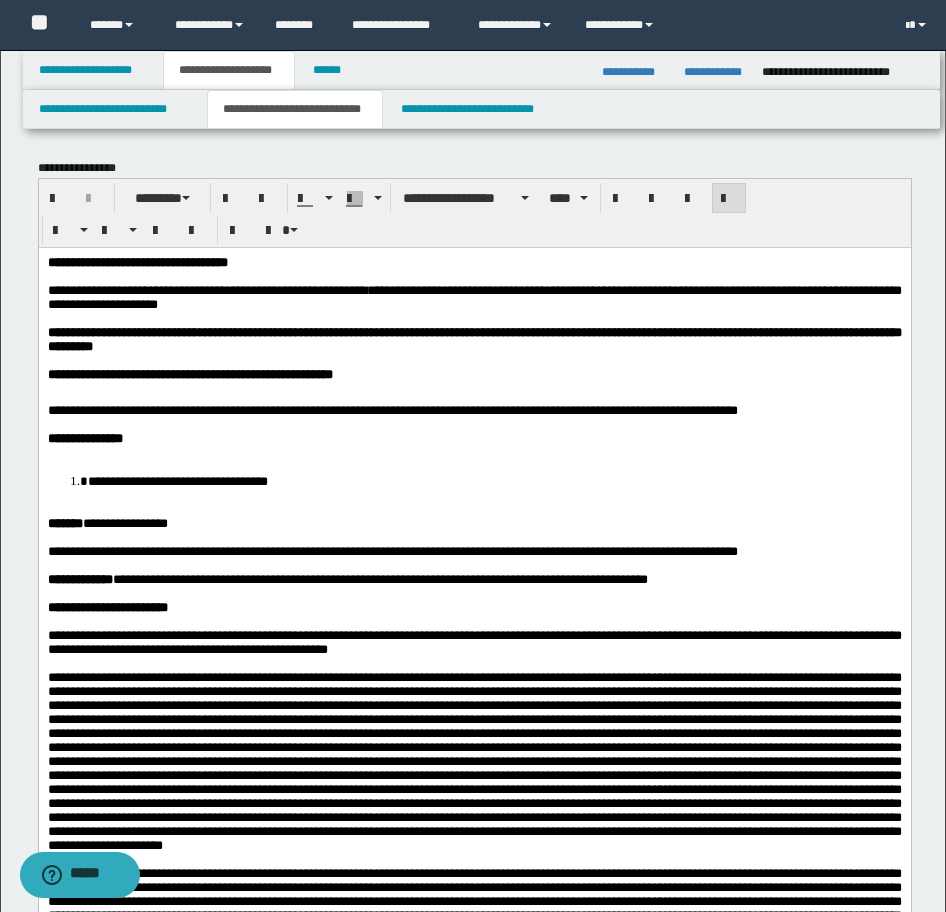 click on "**********" at bounding box center (137, 261) 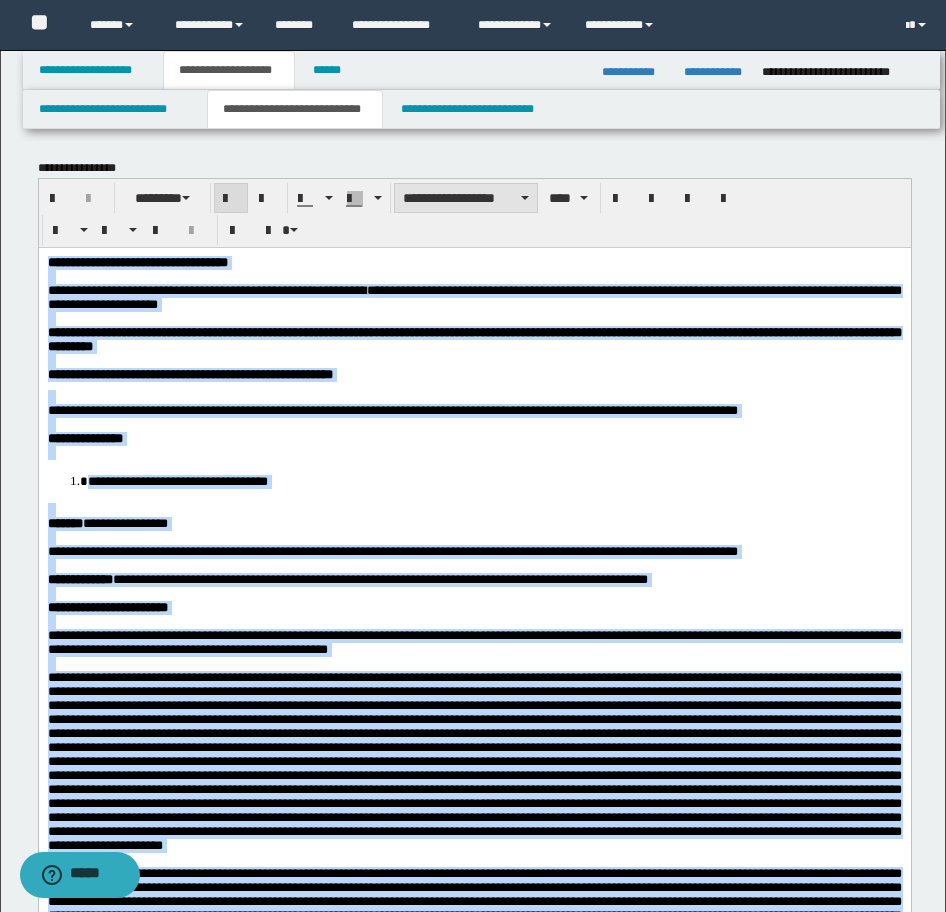 click on "**********" at bounding box center (466, 198) 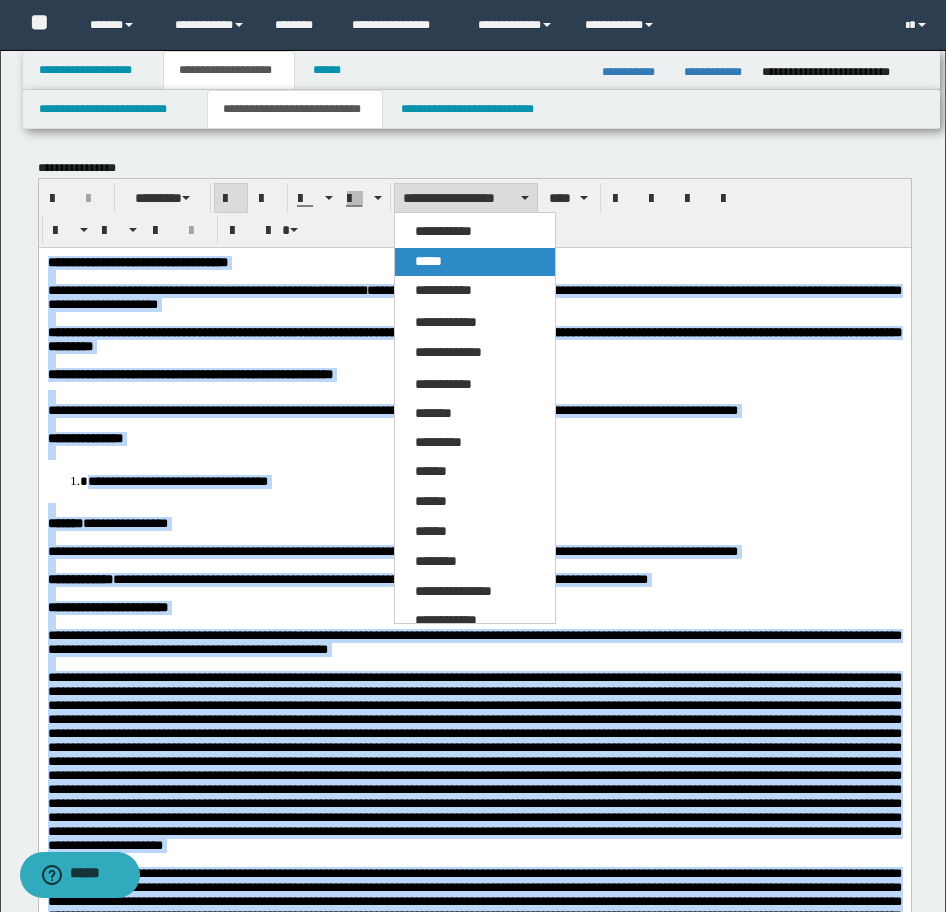 click on "*****" at bounding box center [475, 262] 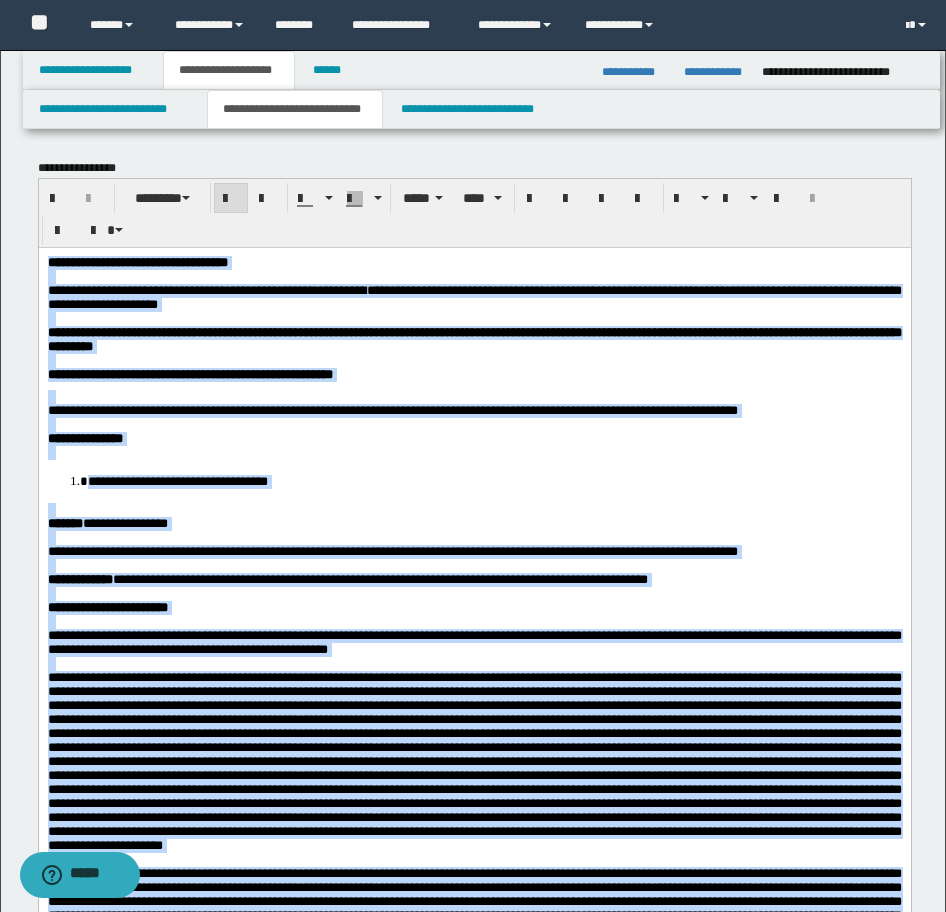 click on "**********" at bounding box center (474, 1089) 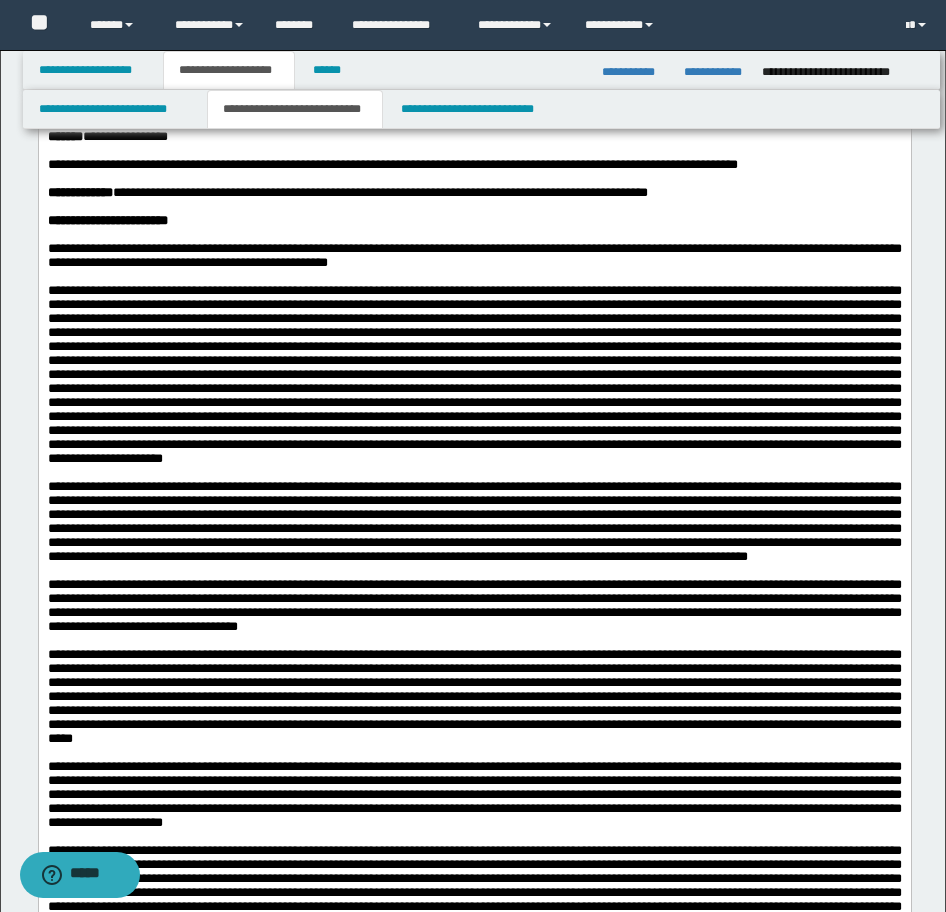 scroll, scrollTop: 500, scrollLeft: 0, axis: vertical 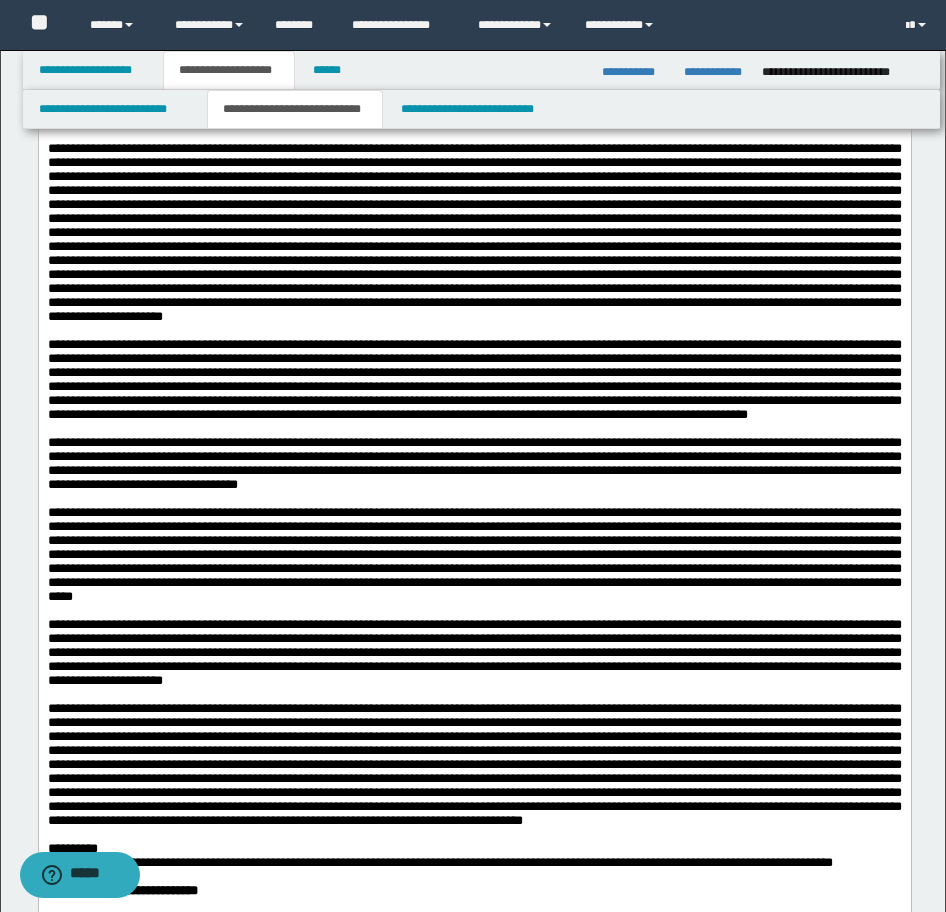 click at bounding box center (474, 232) 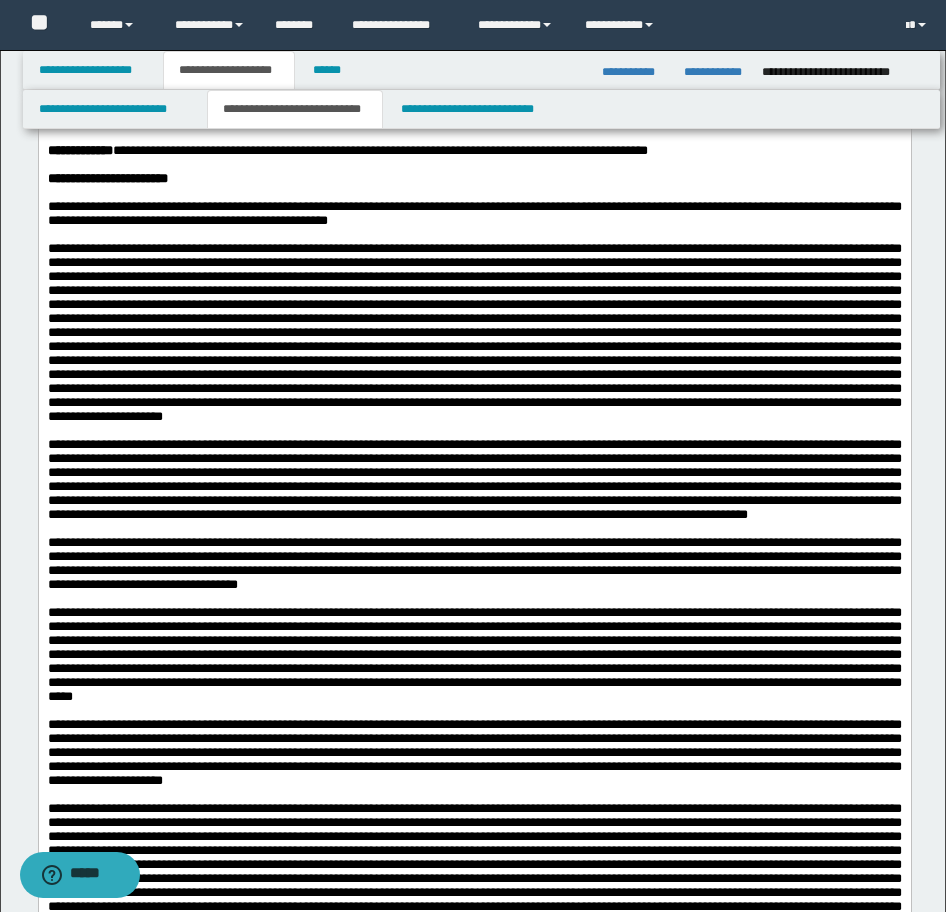 scroll, scrollTop: 0, scrollLeft: 0, axis: both 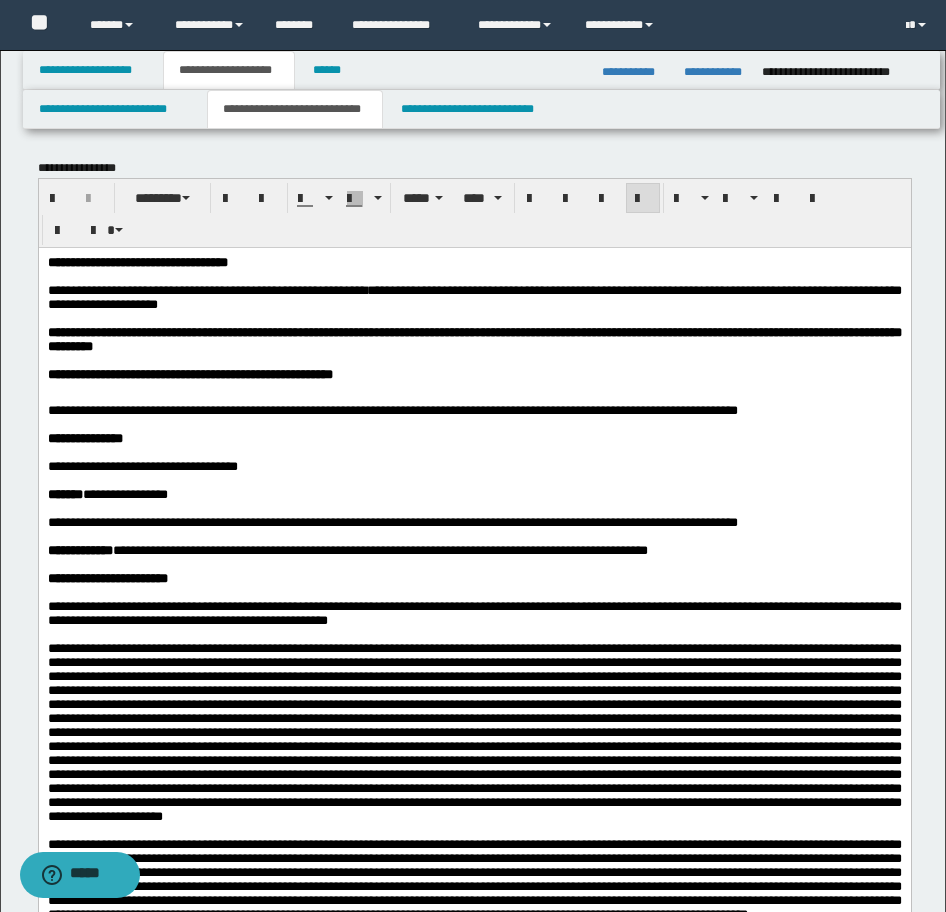click on "**********" at bounding box center (474, 1075) 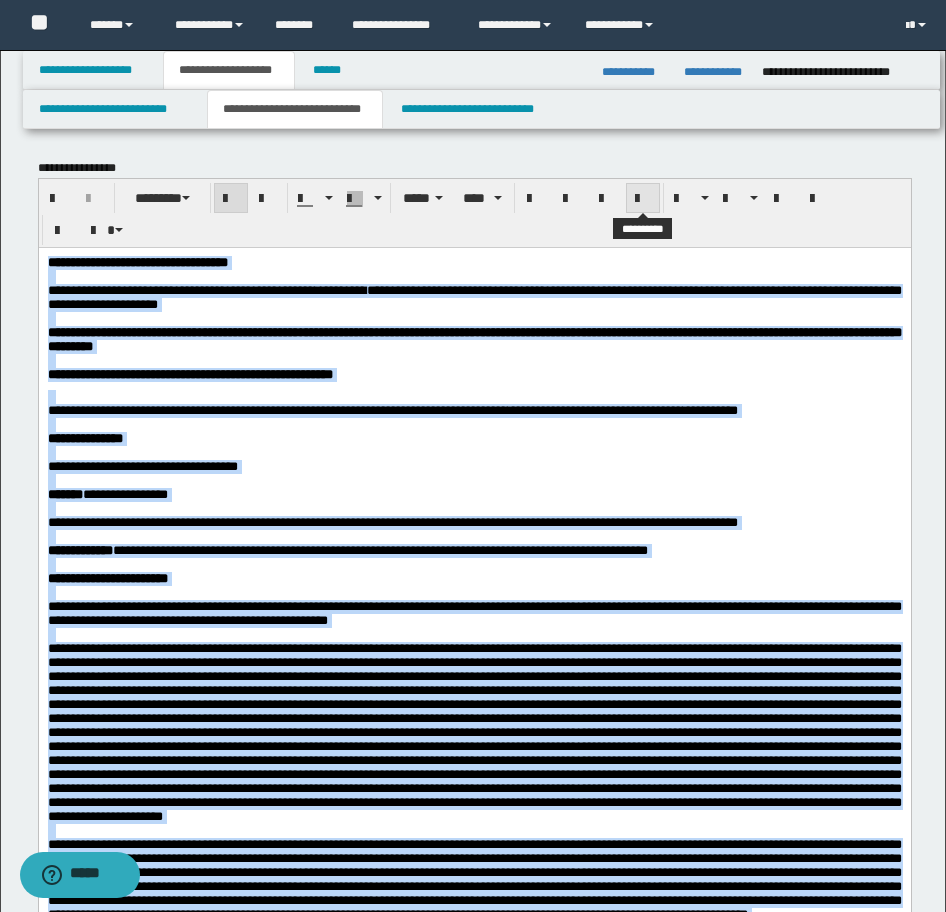 click at bounding box center [643, 199] 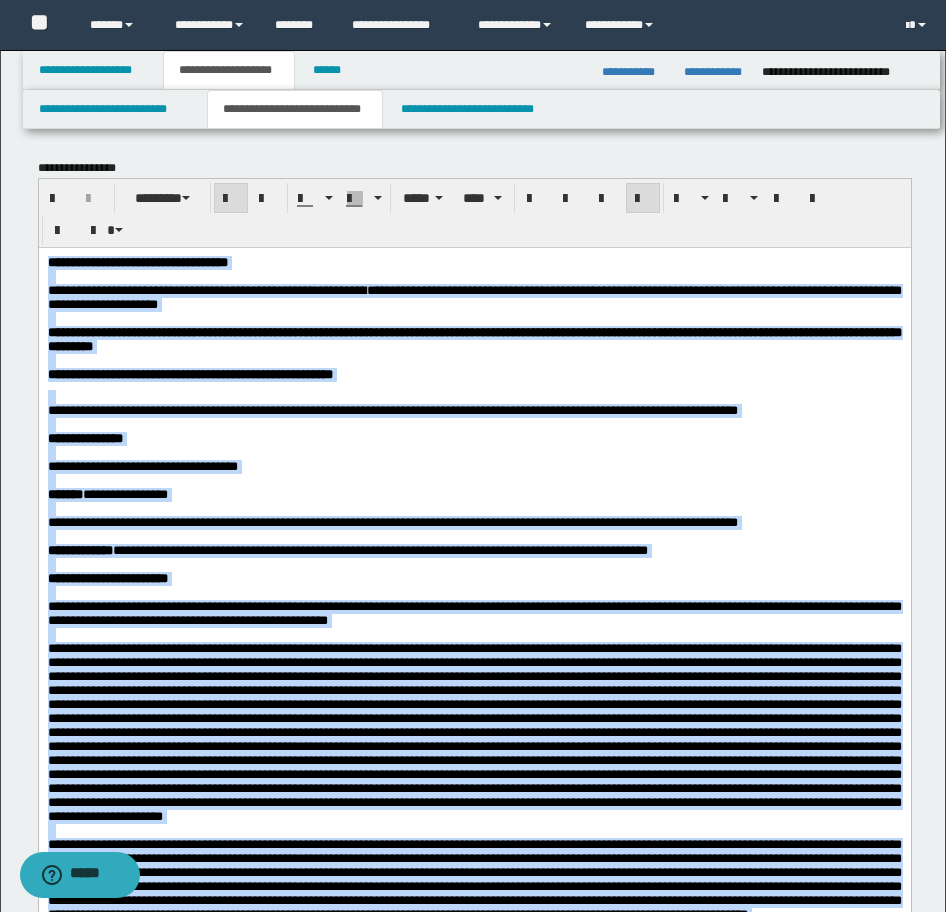 click at bounding box center [643, 199] 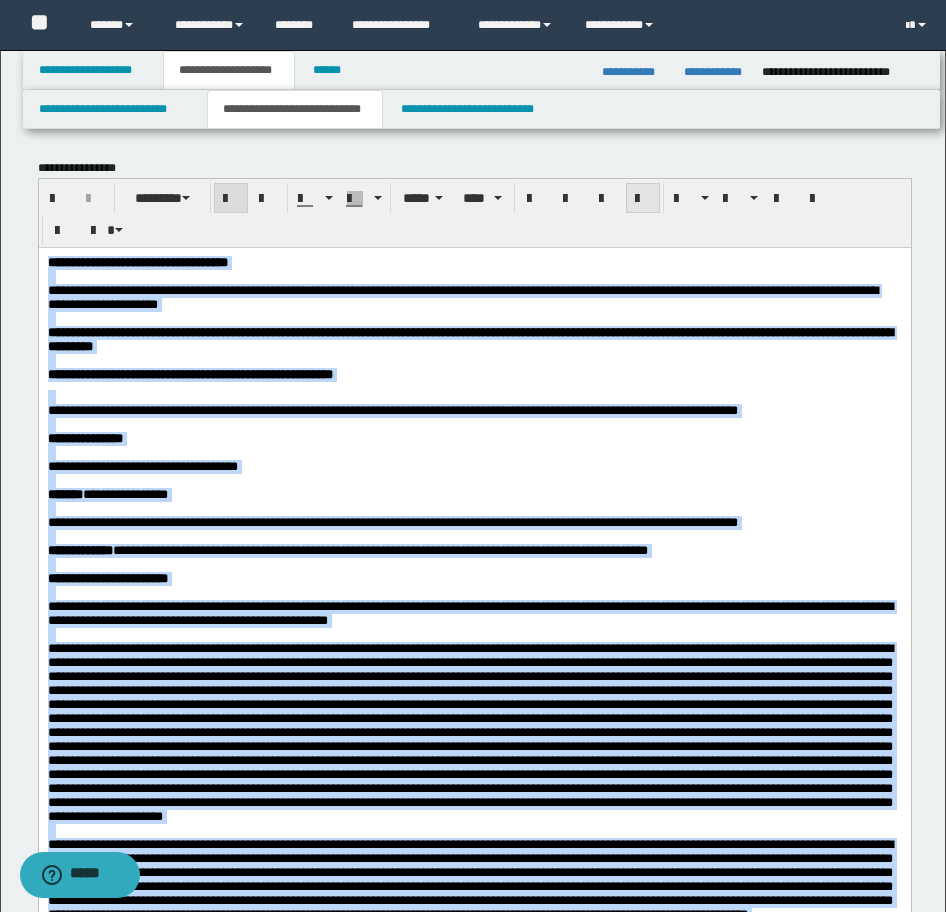 click at bounding box center [643, 199] 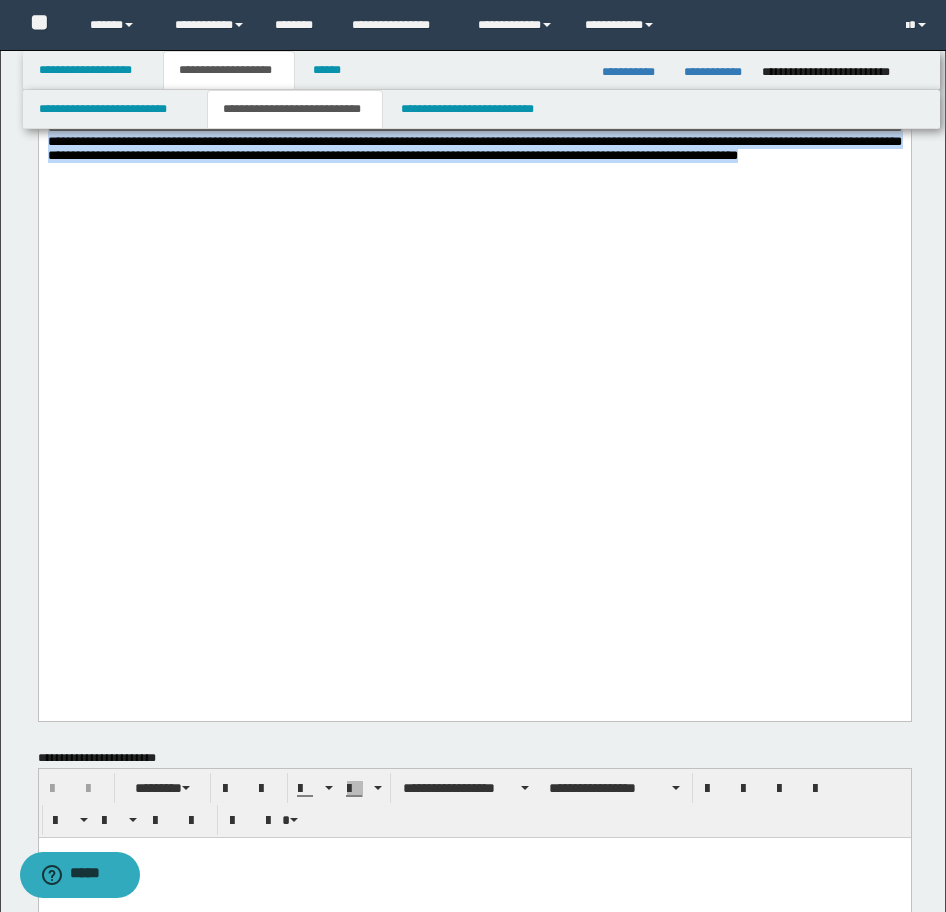 scroll, scrollTop: 1700, scrollLeft: 0, axis: vertical 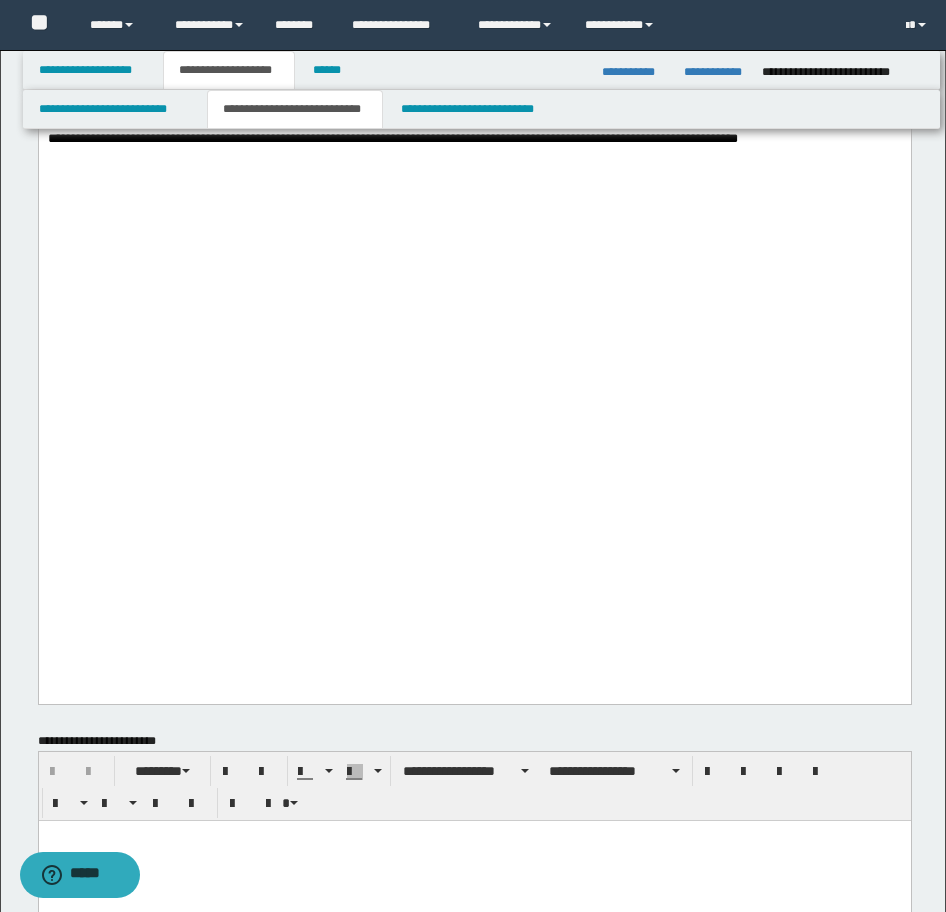 click on "**********" at bounding box center [474, -624] 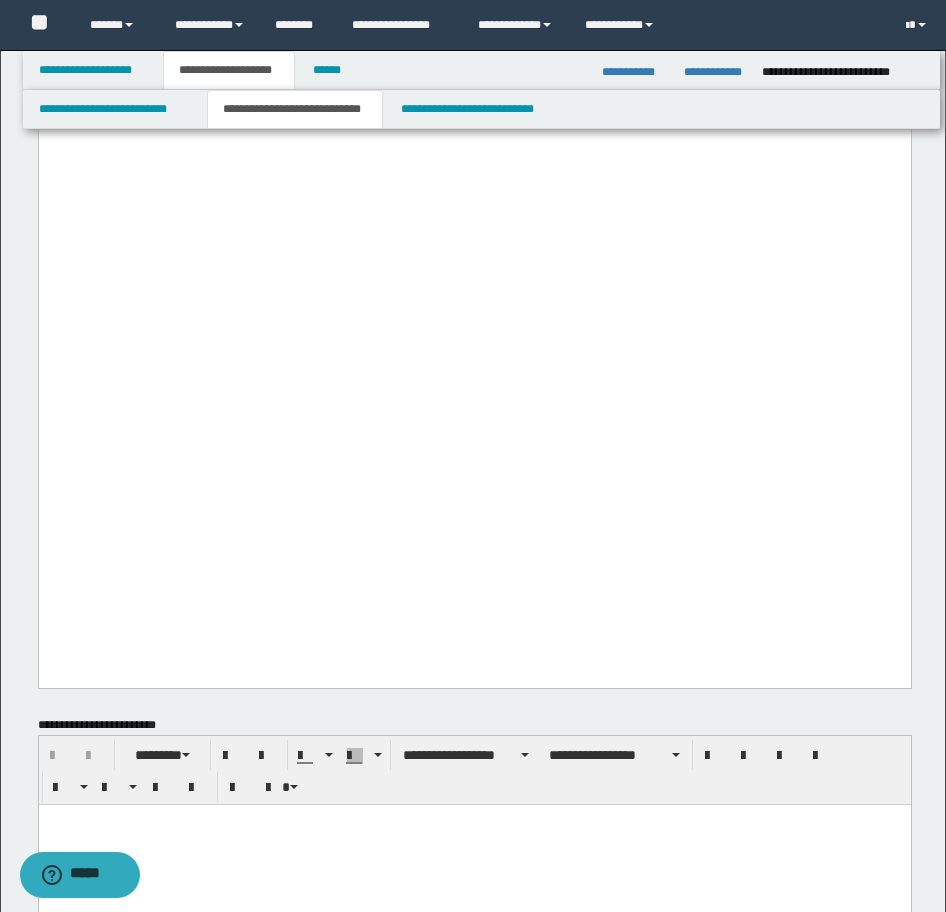 drag, startPoint x: 211, startPoint y: 239, endPoint x: 250, endPoint y: 238, distance: 39.012817 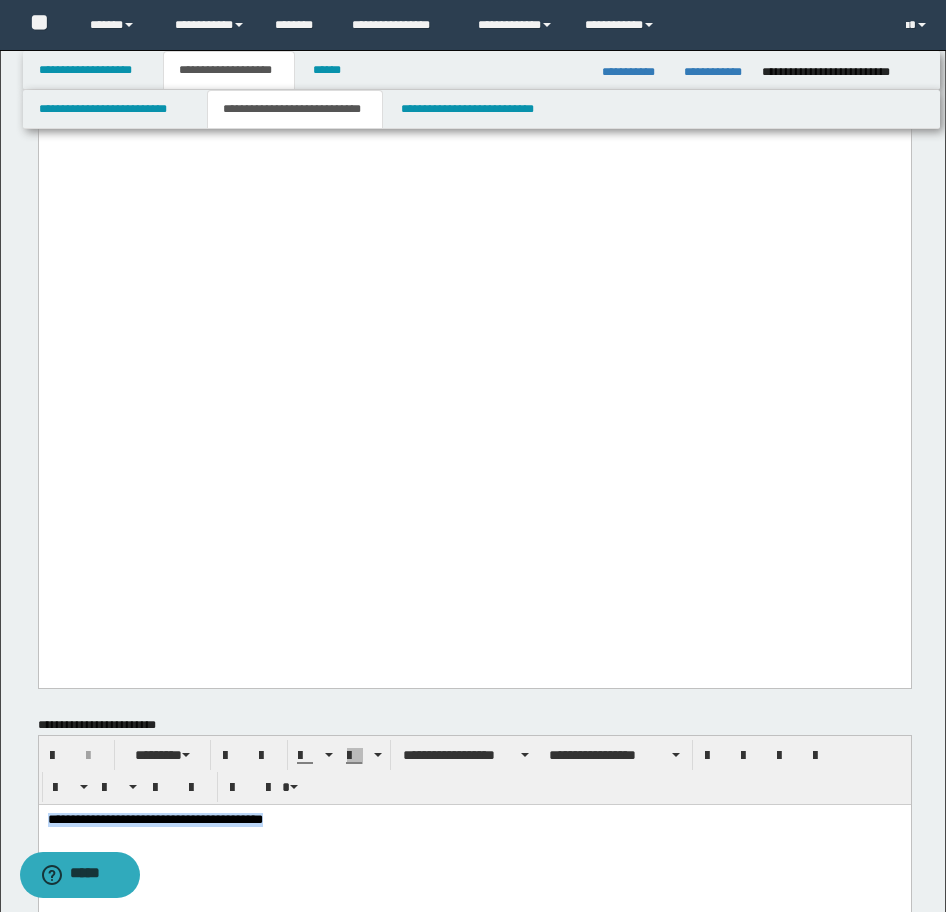 drag, startPoint x: 315, startPoint y: 821, endPoint x: -17, endPoint y: 823, distance: 332.006 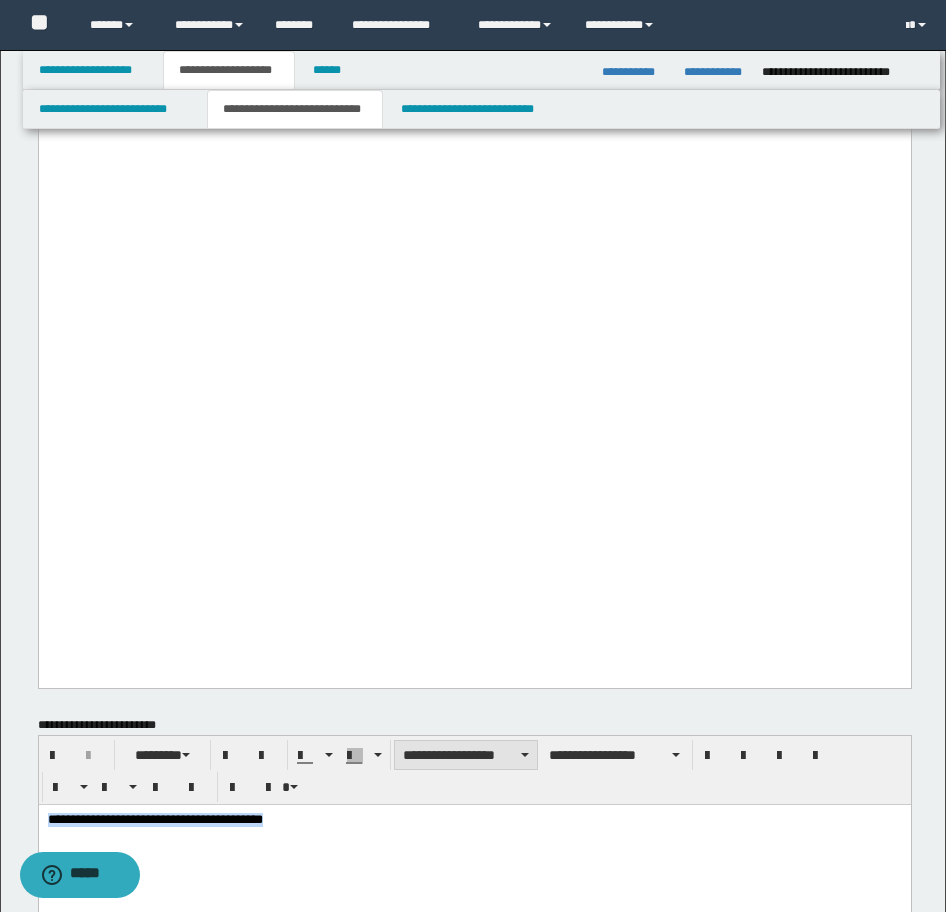 click on "**********" at bounding box center [466, 755] 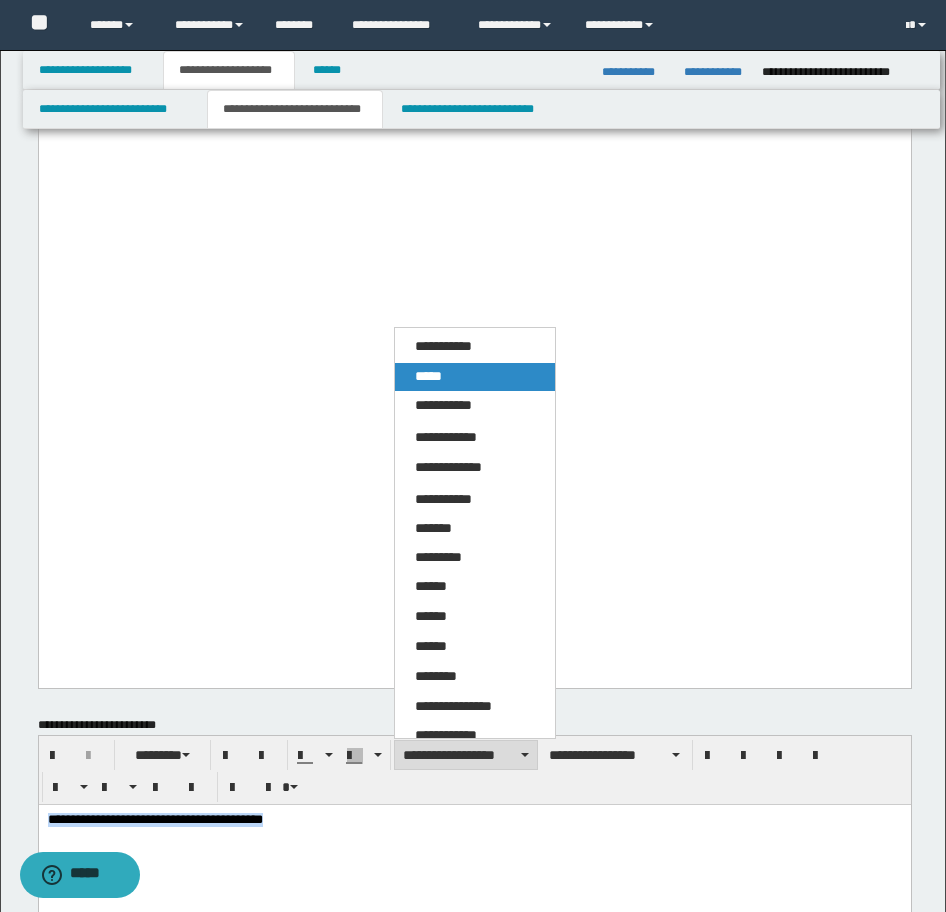 click on "*****" at bounding box center (475, 377) 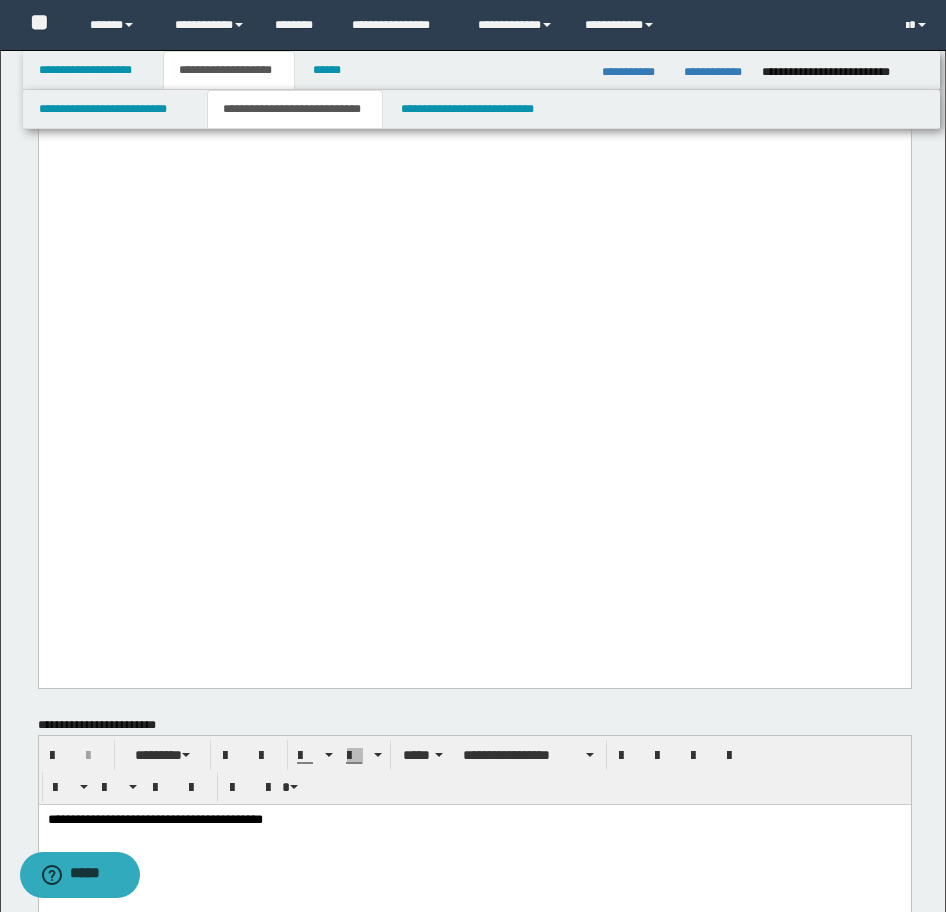 scroll, scrollTop: 1600, scrollLeft: 0, axis: vertical 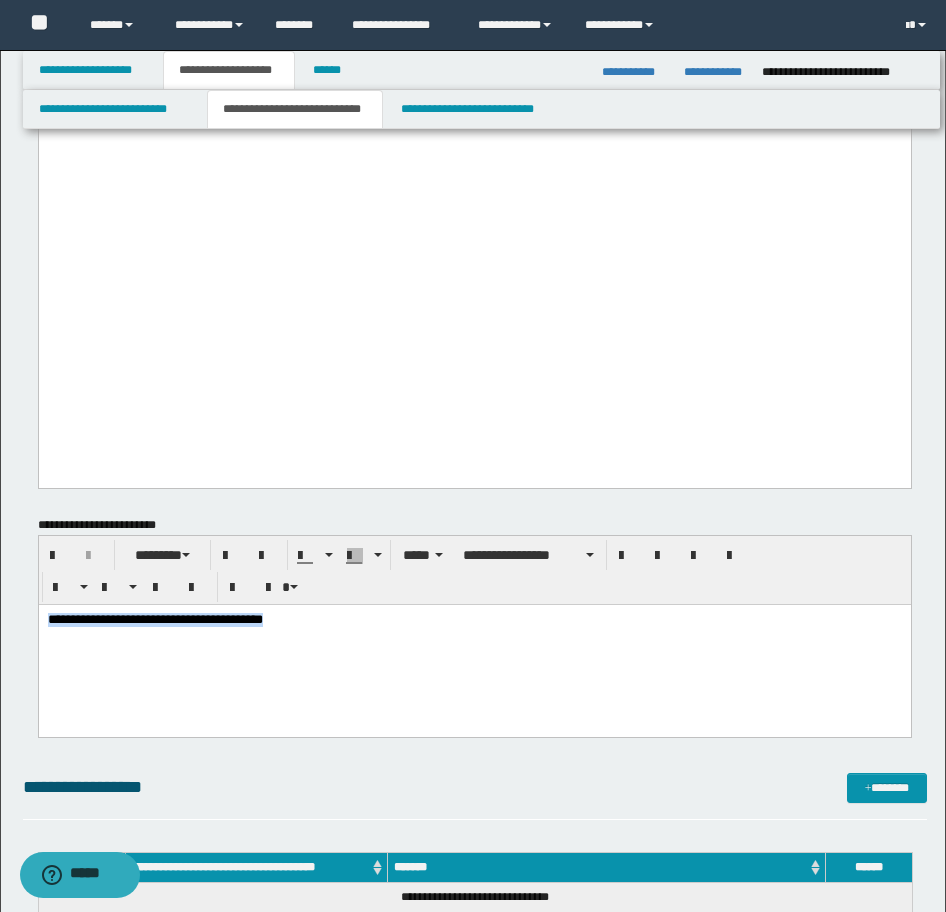 click on "**********" at bounding box center (474, 645) 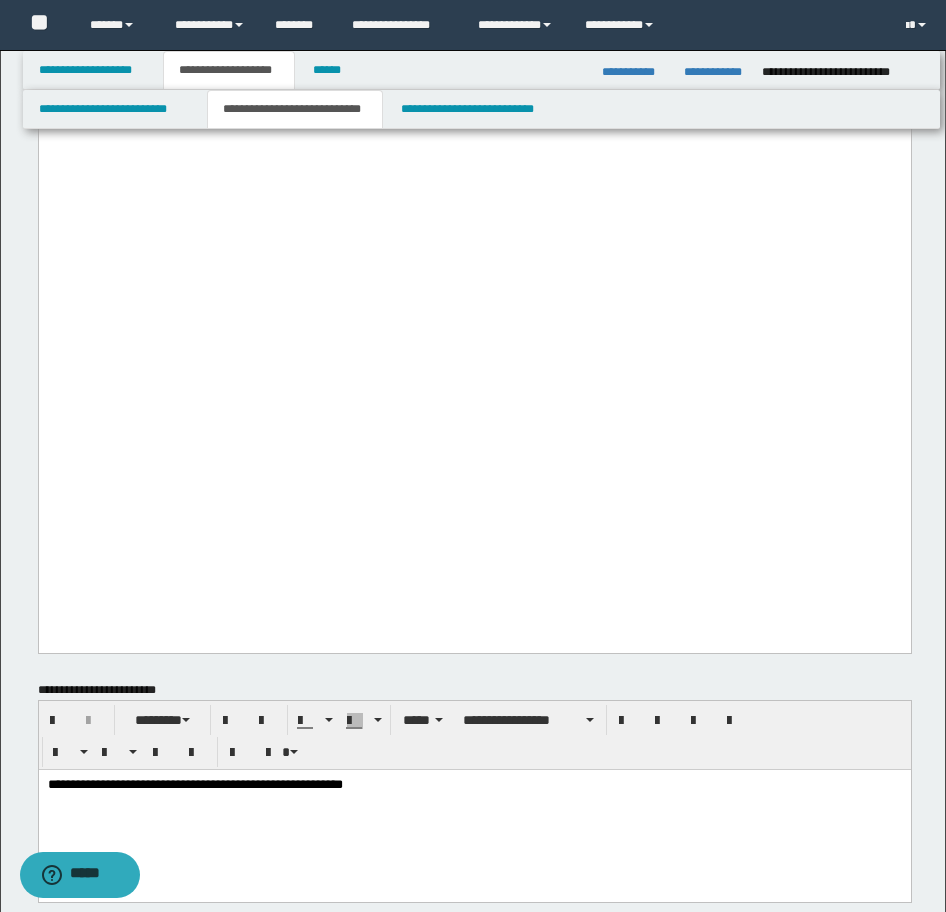 scroll, scrollTop: 1700, scrollLeft: 0, axis: vertical 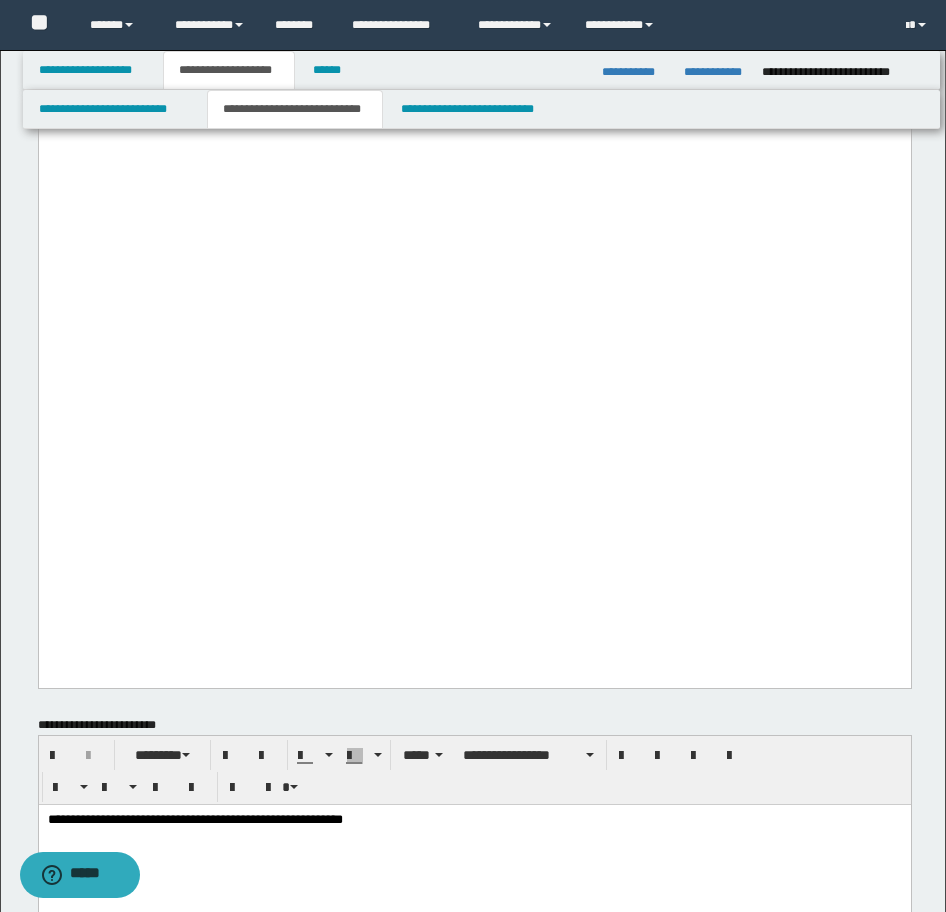 drag, startPoint x: 627, startPoint y: 139, endPoint x: 719, endPoint y: 142, distance: 92.0489 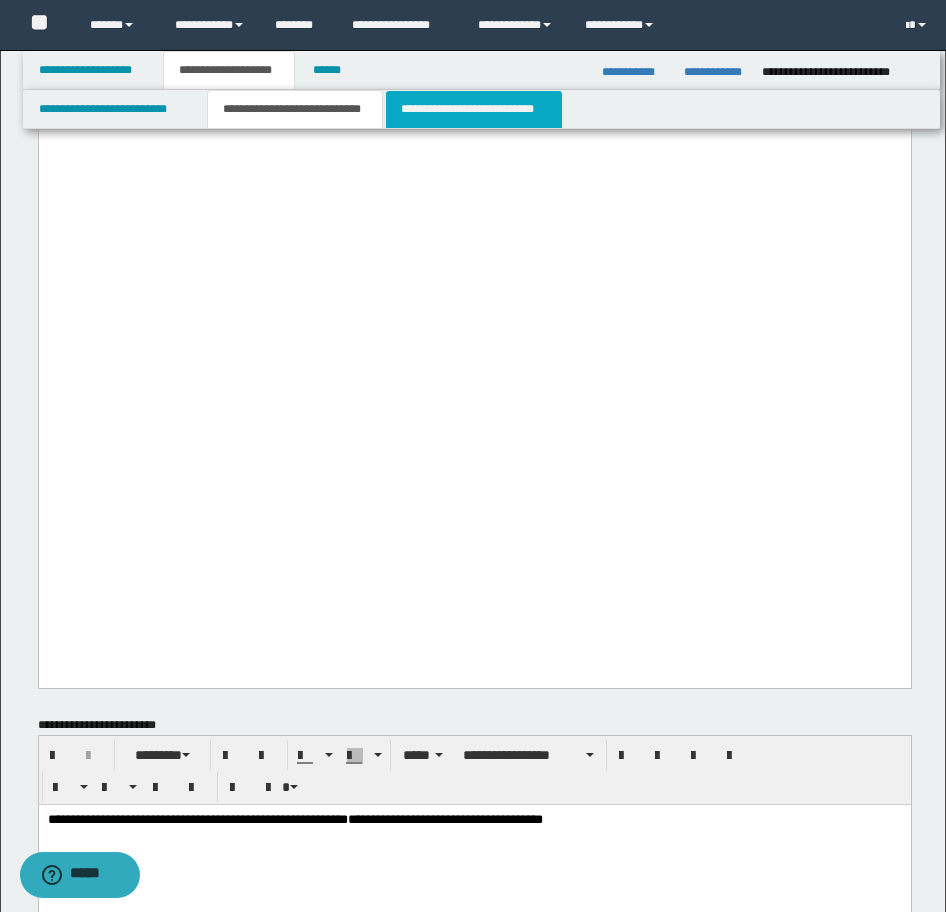 click on "**********" at bounding box center (474, 109) 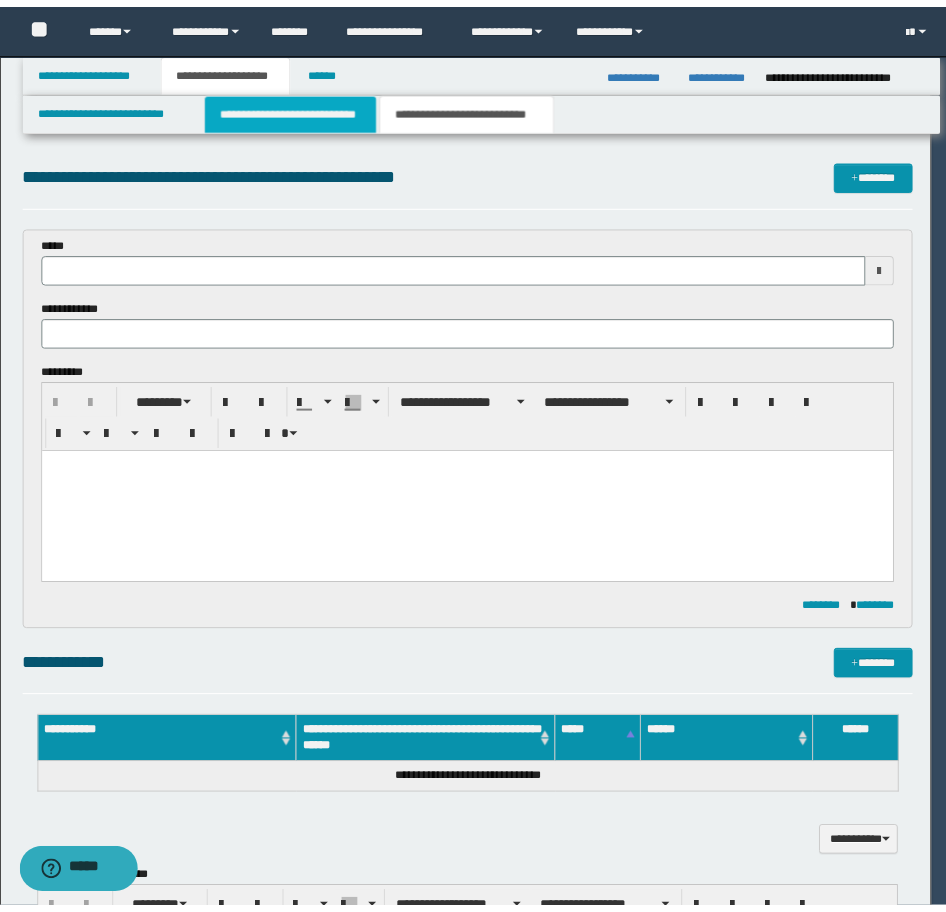 scroll, scrollTop: 0, scrollLeft: 0, axis: both 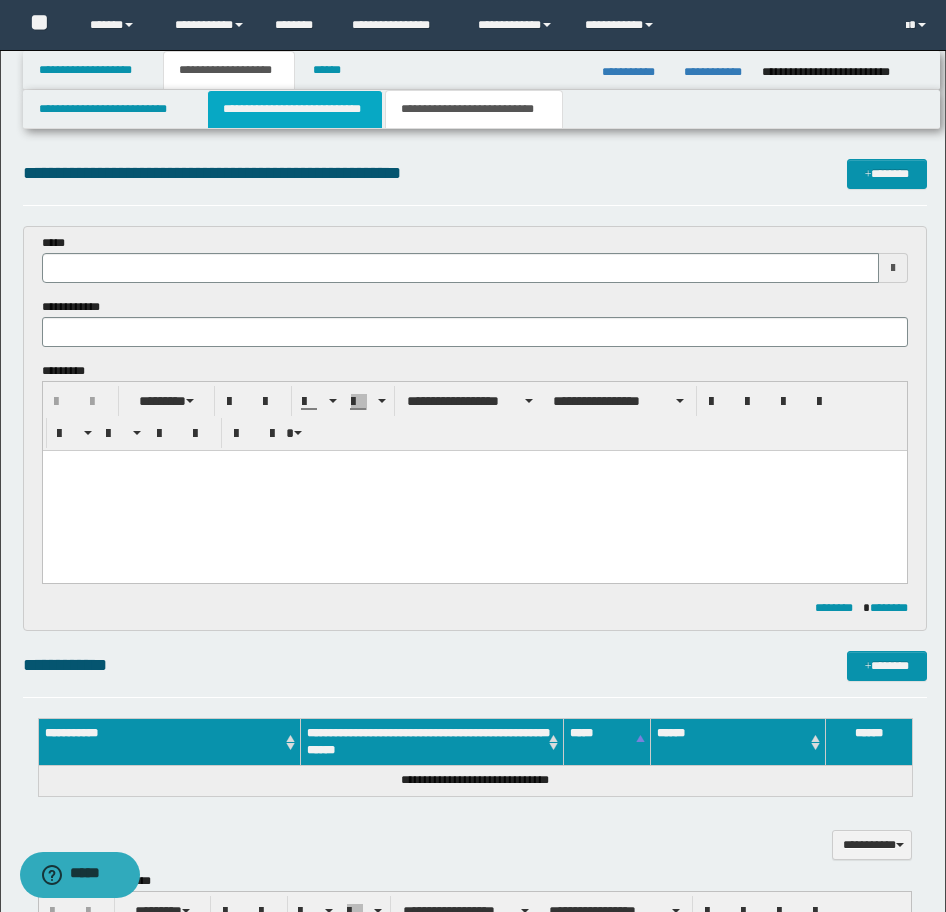 click on "**********" at bounding box center (295, 109) 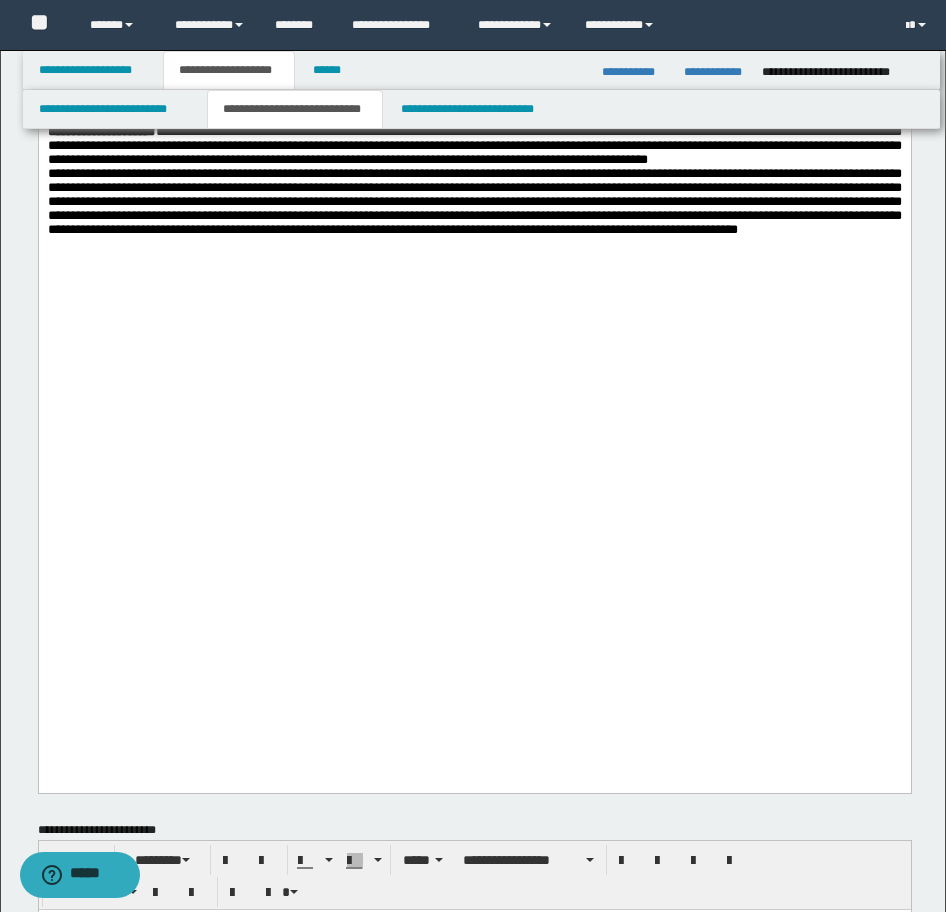 scroll, scrollTop: 1700, scrollLeft: 0, axis: vertical 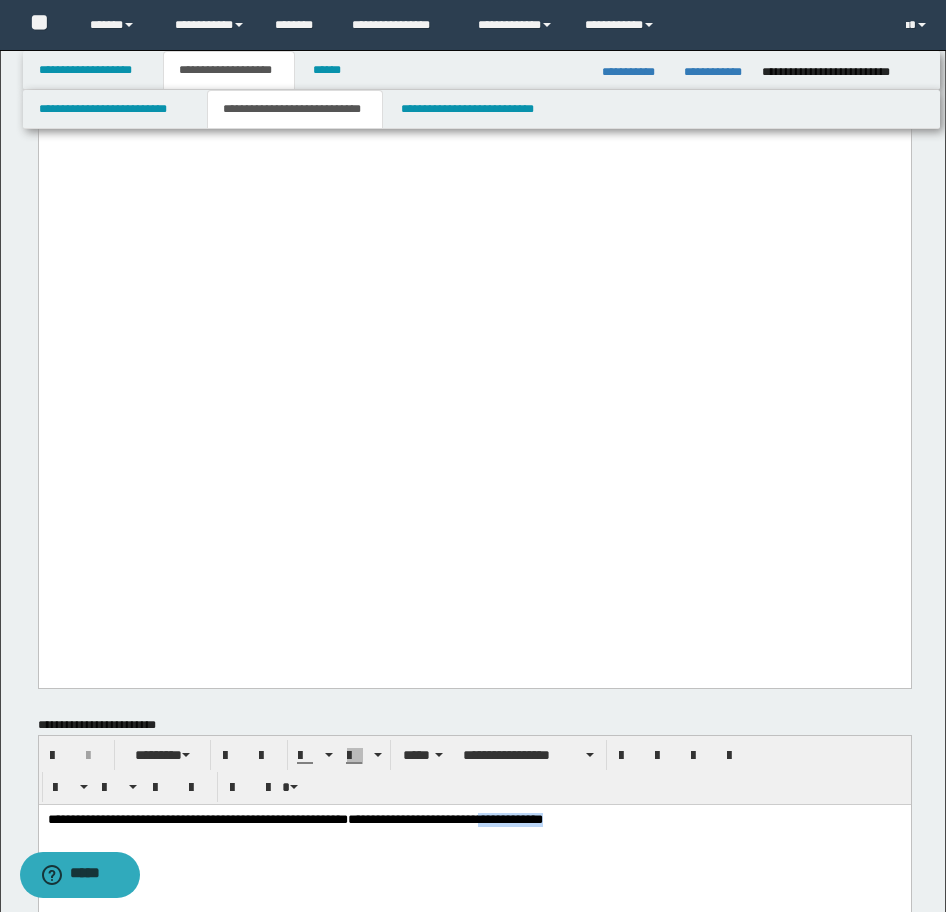 drag, startPoint x: 792, startPoint y: 844, endPoint x: 601, endPoint y: 824, distance: 192.04427 